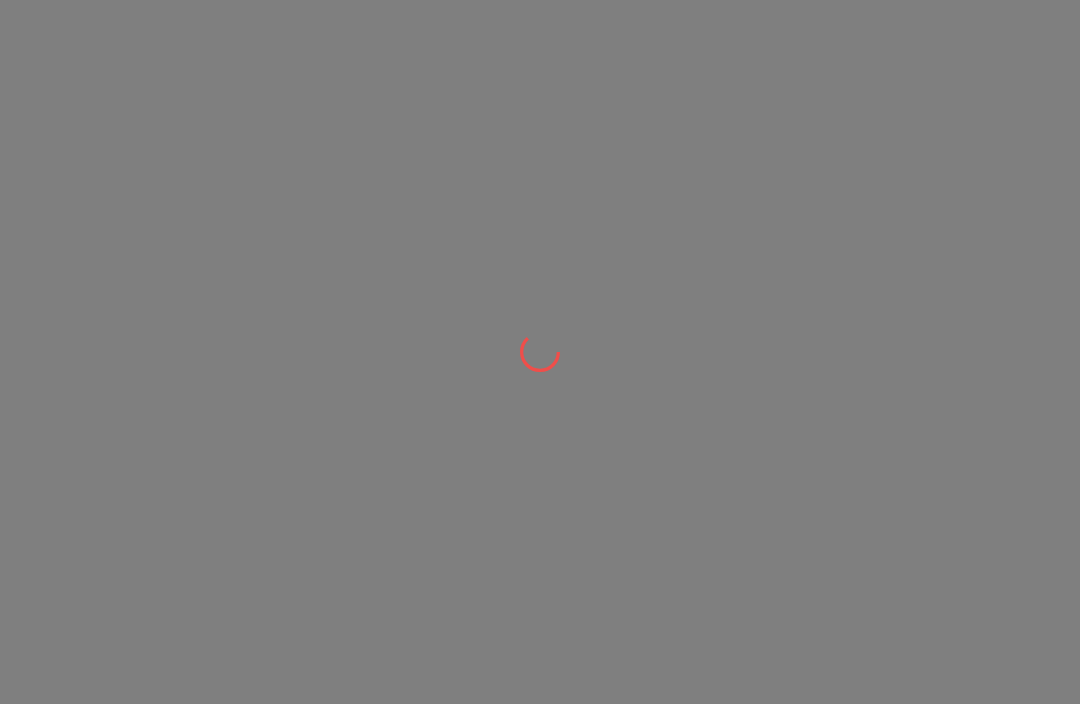 scroll, scrollTop: 0, scrollLeft: 0, axis: both 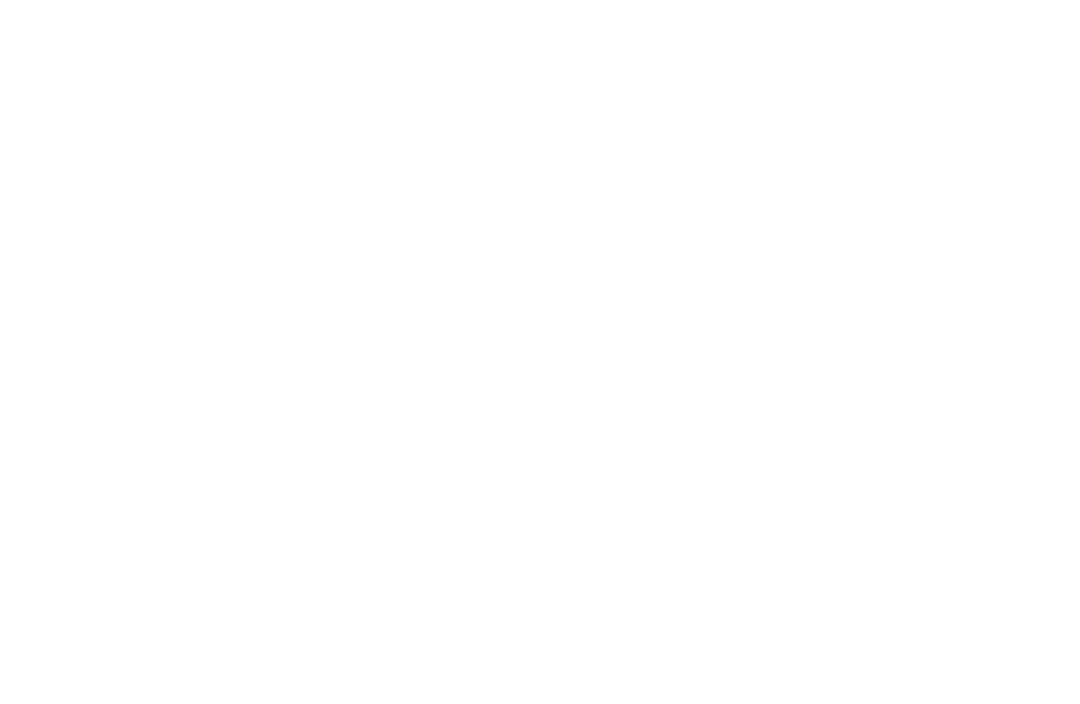 click at bounding box center (540, 0) 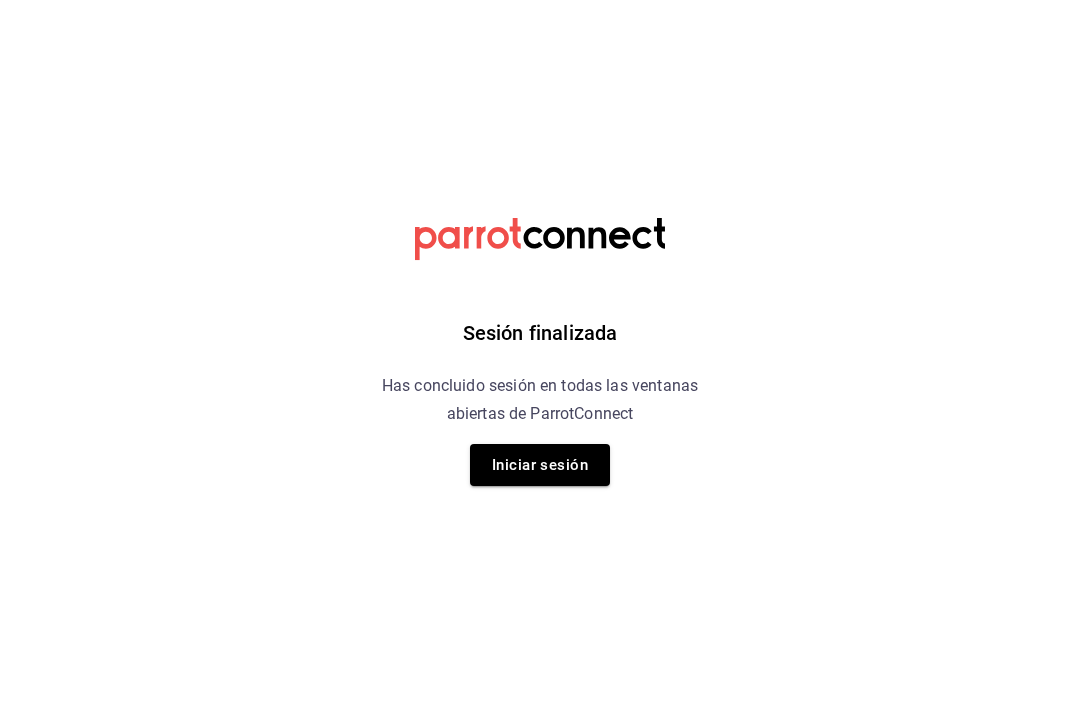 scroll, scrollTop: 0, scrollLeft: 0, axis: both 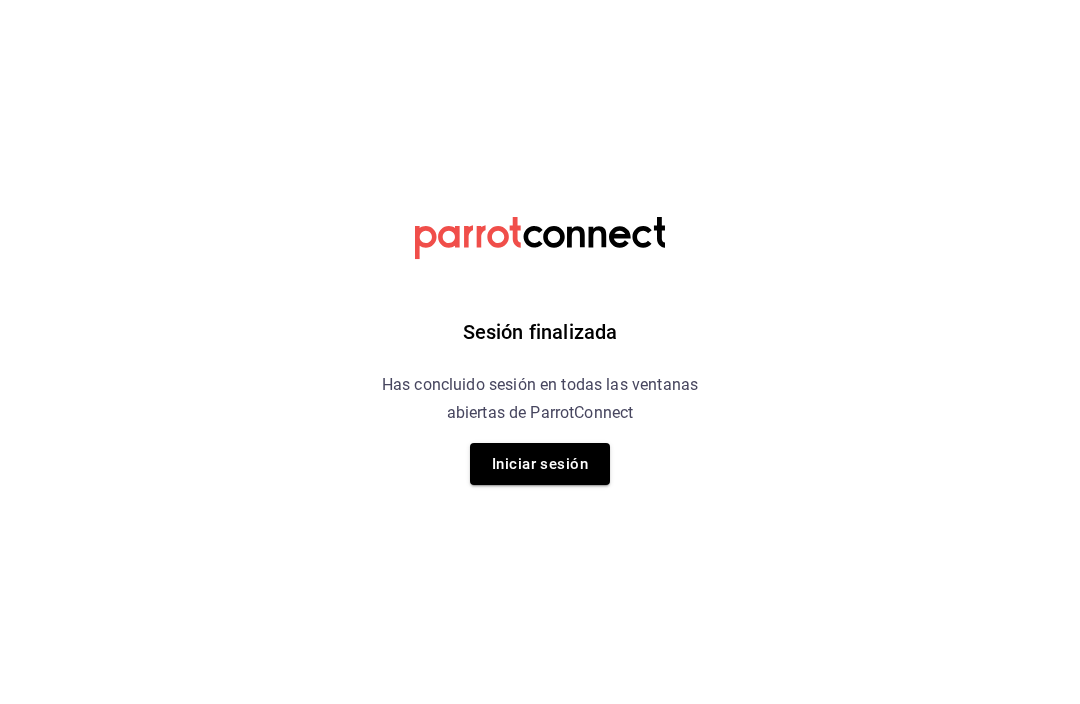 click on "Iniciar sesión" at bounding box center (540, 465) 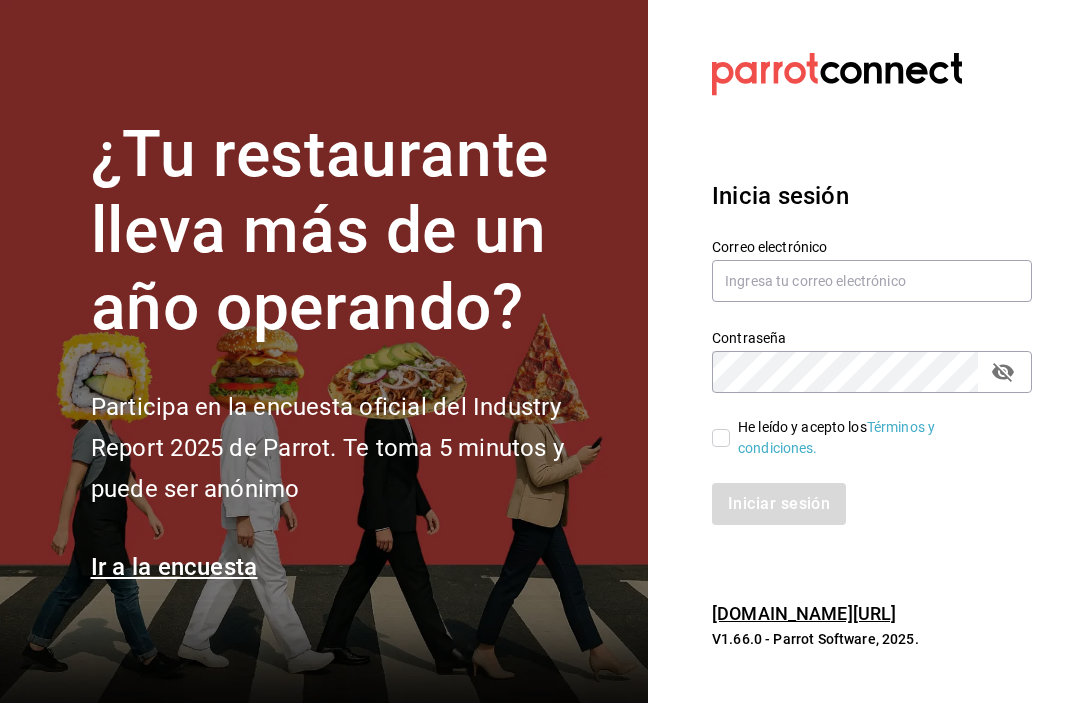 scroll, scrollTop: 1, scrollLeft: 0, axis: vertical 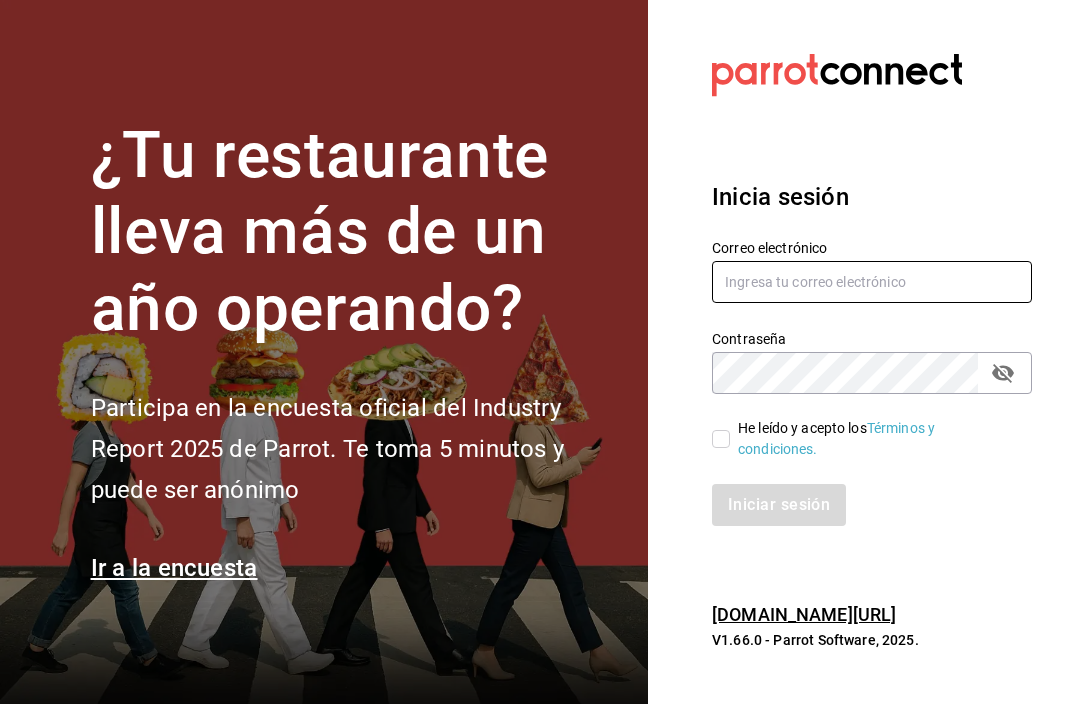 click at bounding box center (872, 282) 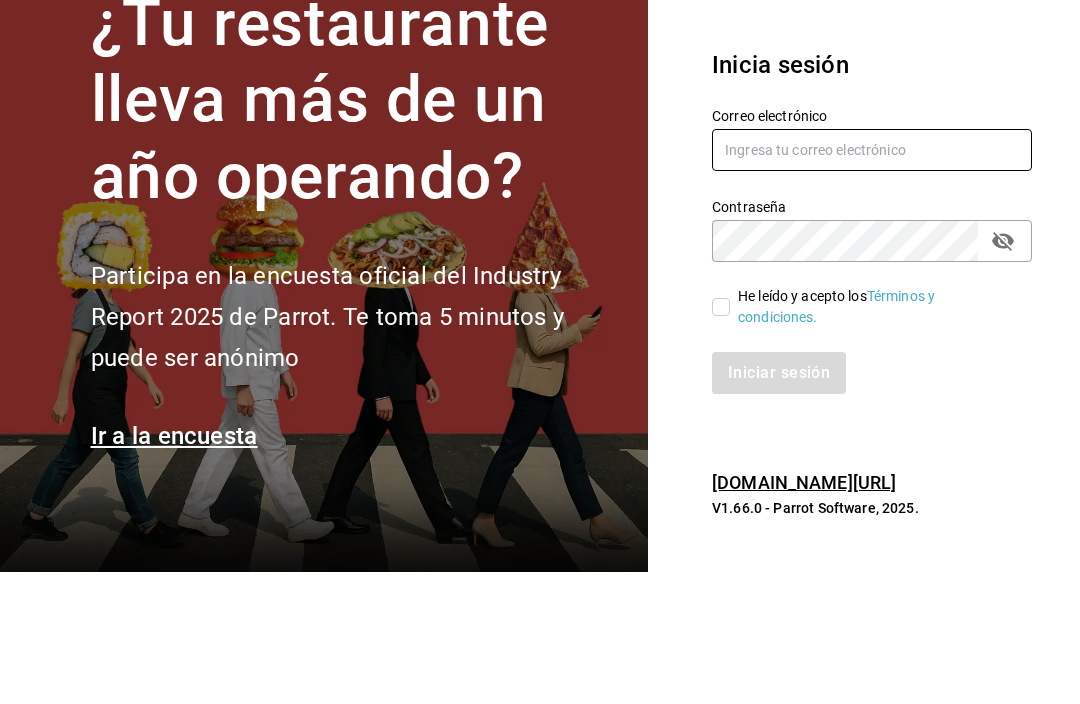 type on "[EMAIL_ADDRESS][DOMAIN_NAME]" 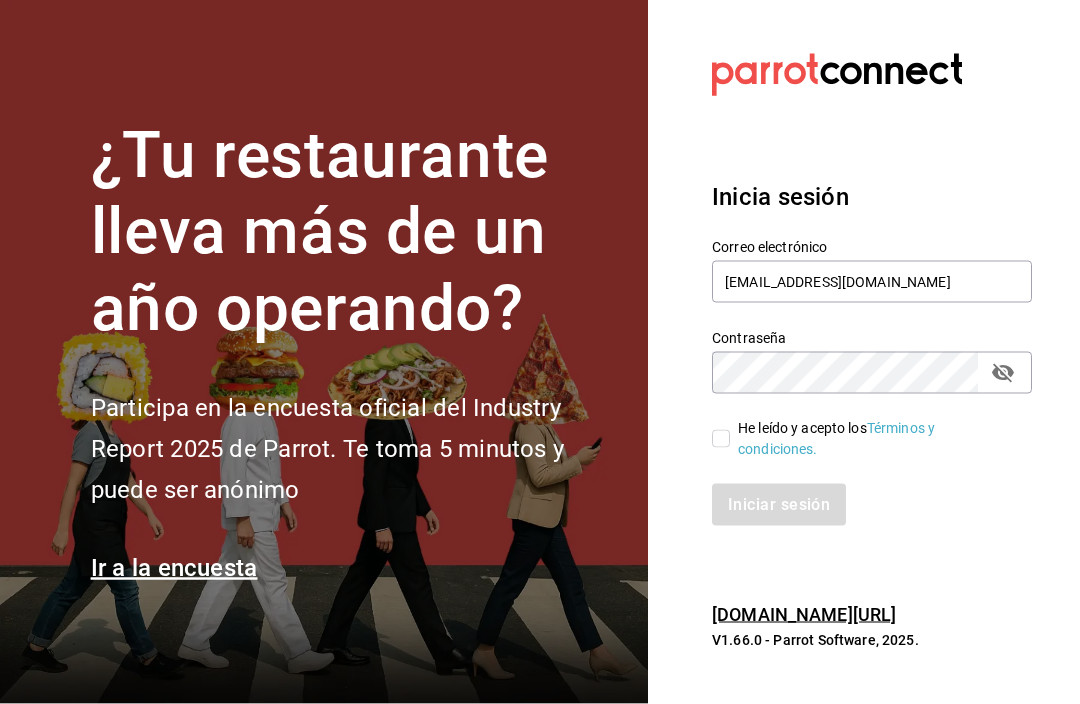 click on "He leído y acepto los  Términos y condiciones." at bounding box center [873, 439] 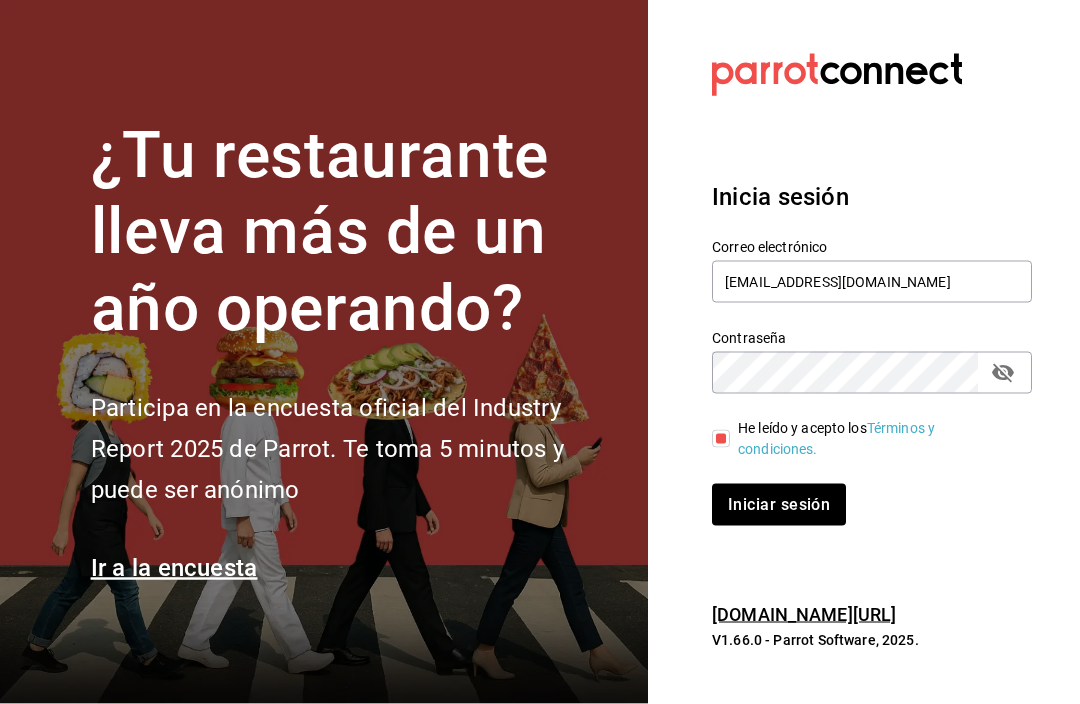 scroll, scrollTop: 63, scrollLeft: 0, axis: vertical 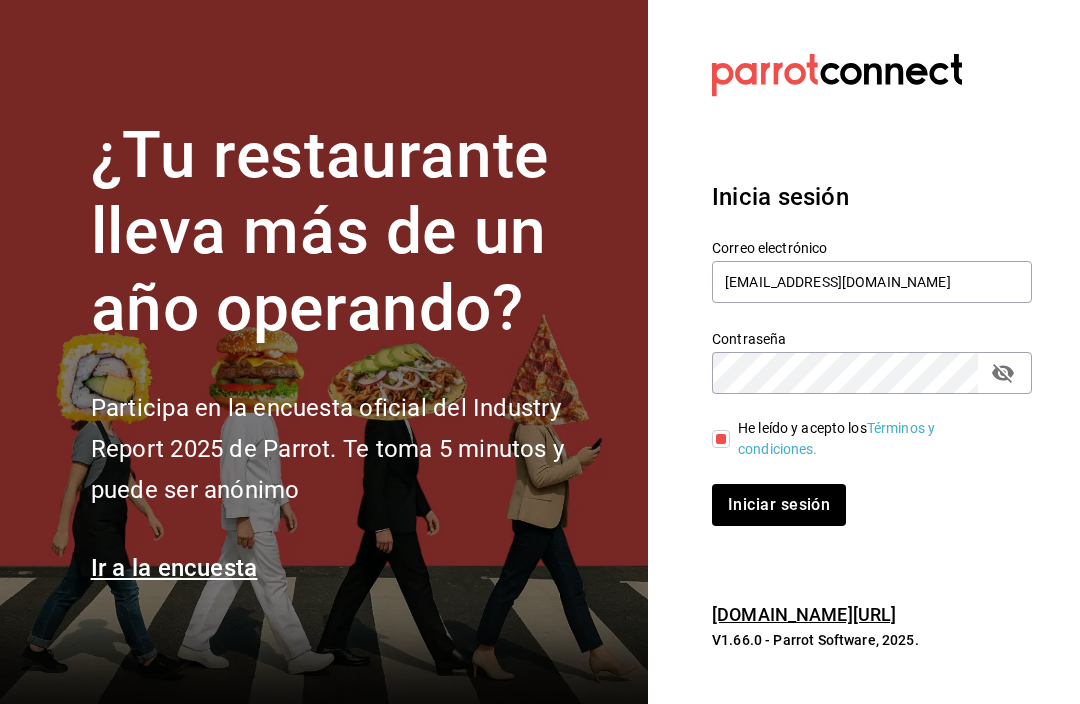 click on "Iniciar sesión" at bounding box center (779, 505) 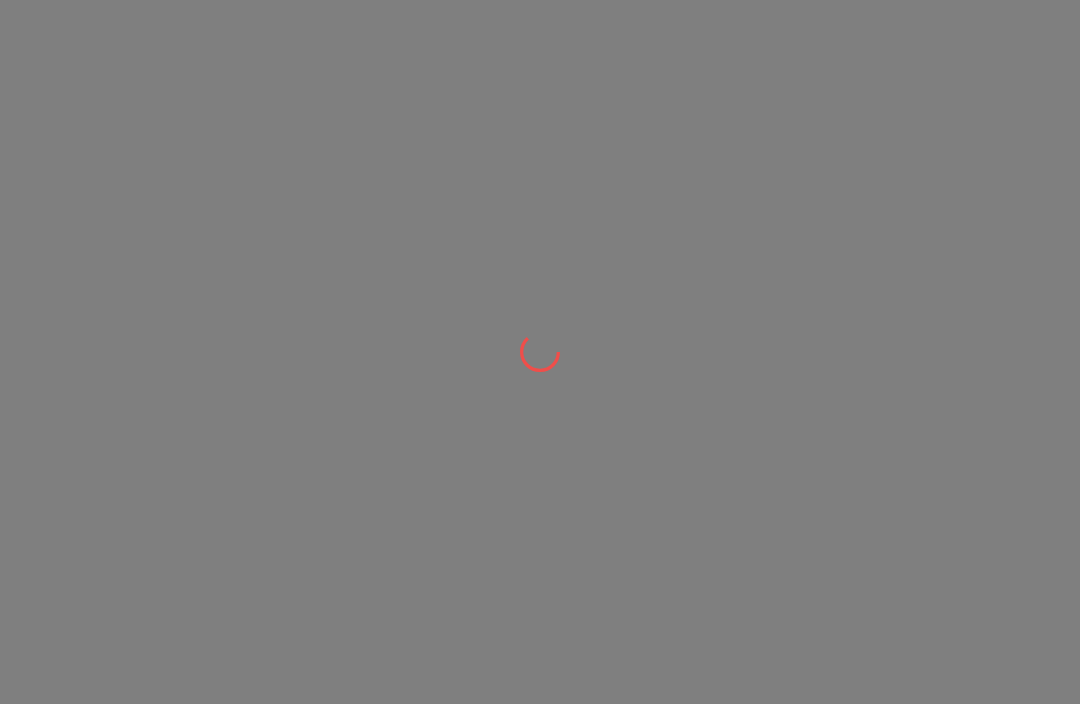 scroll, scrollTop: 0, scrollLeft: 0, axis: both 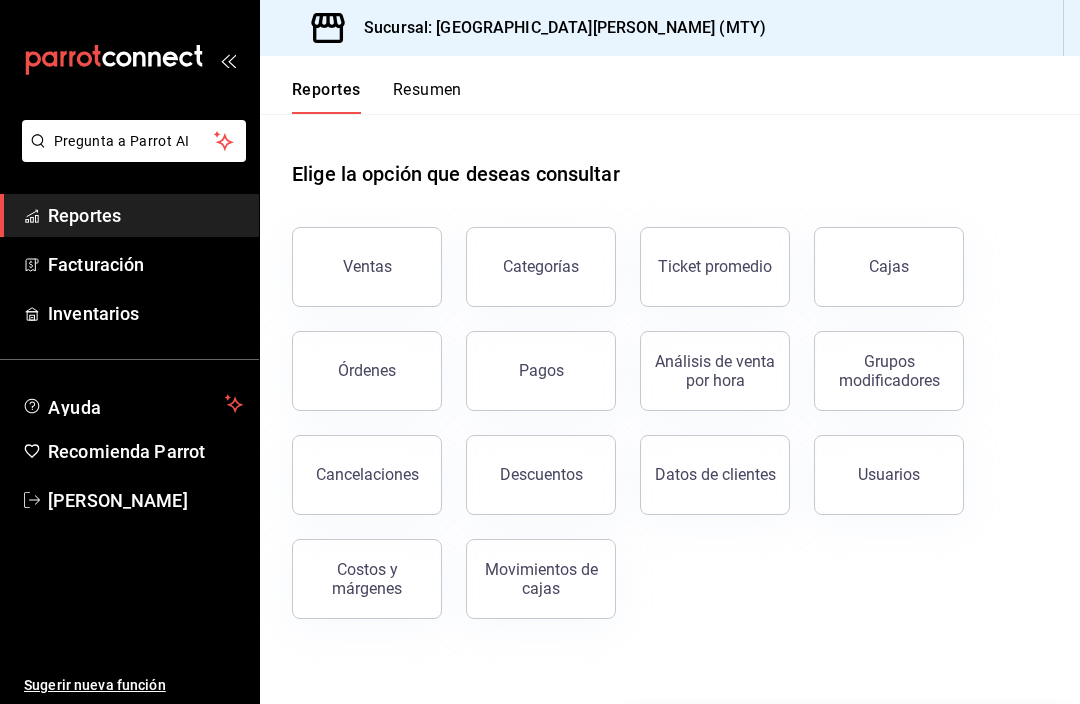click on "Ventas" at bounding box center (367, 267) 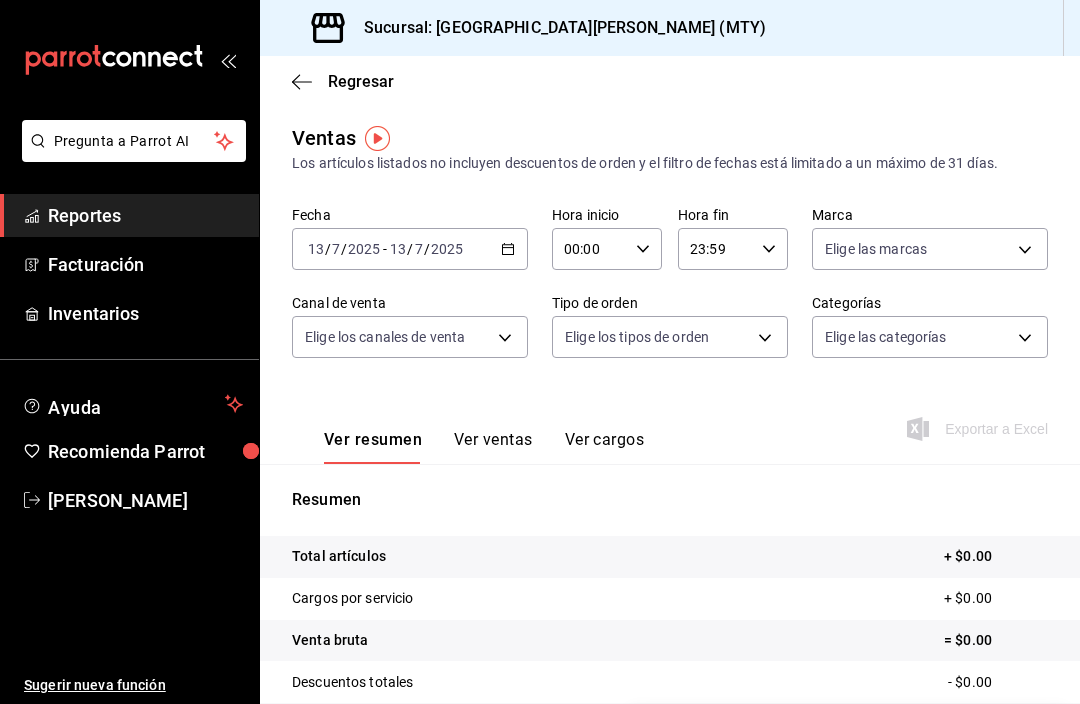 click on "2025-07-13 13 / 7 / 2025 - 2025-07-13 13 / 7 / 2025" at bounding box center [410, 249] 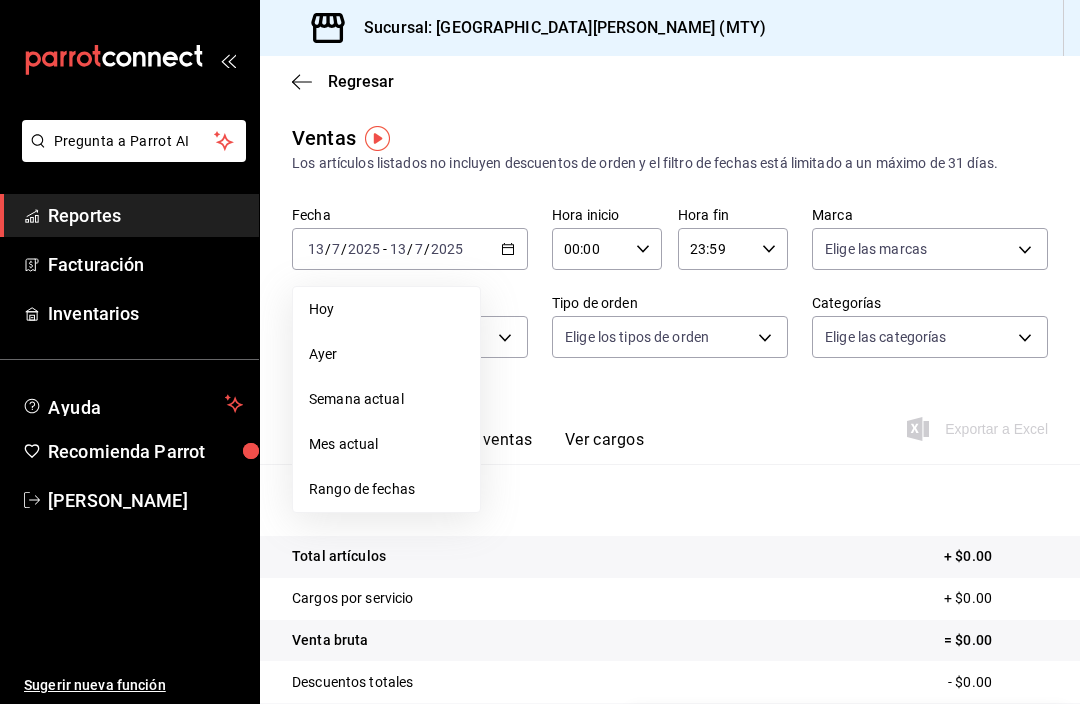 click on "Rango de fechas" at bounding box center [386, 489] 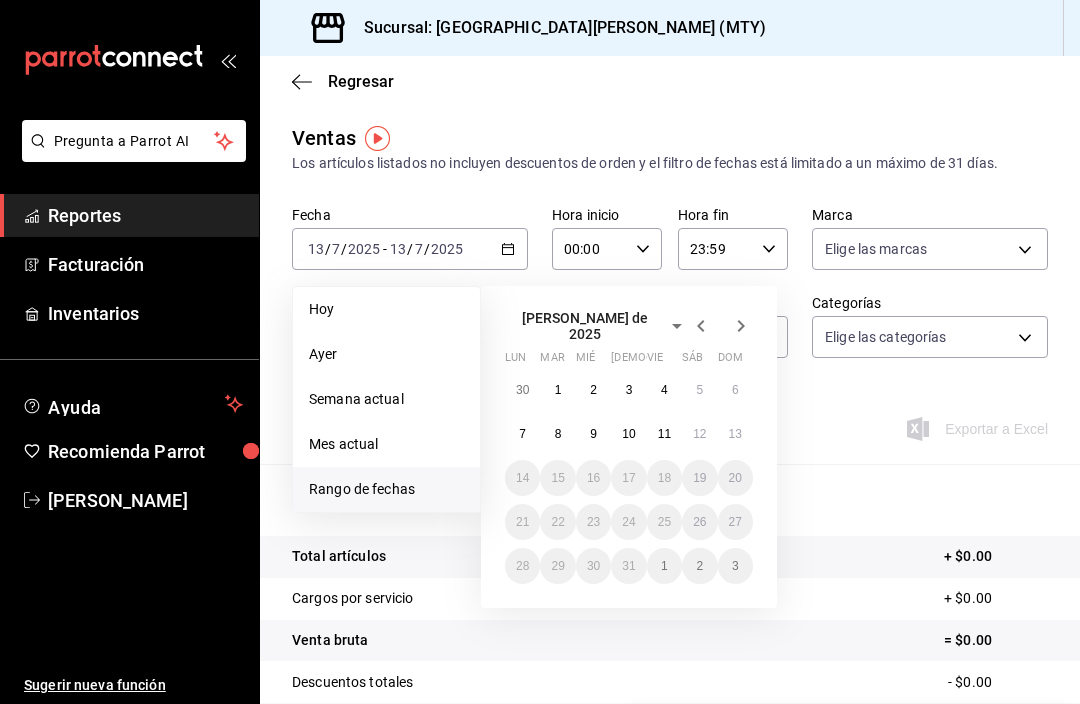 click on "6" at bounding box center (735, 390) 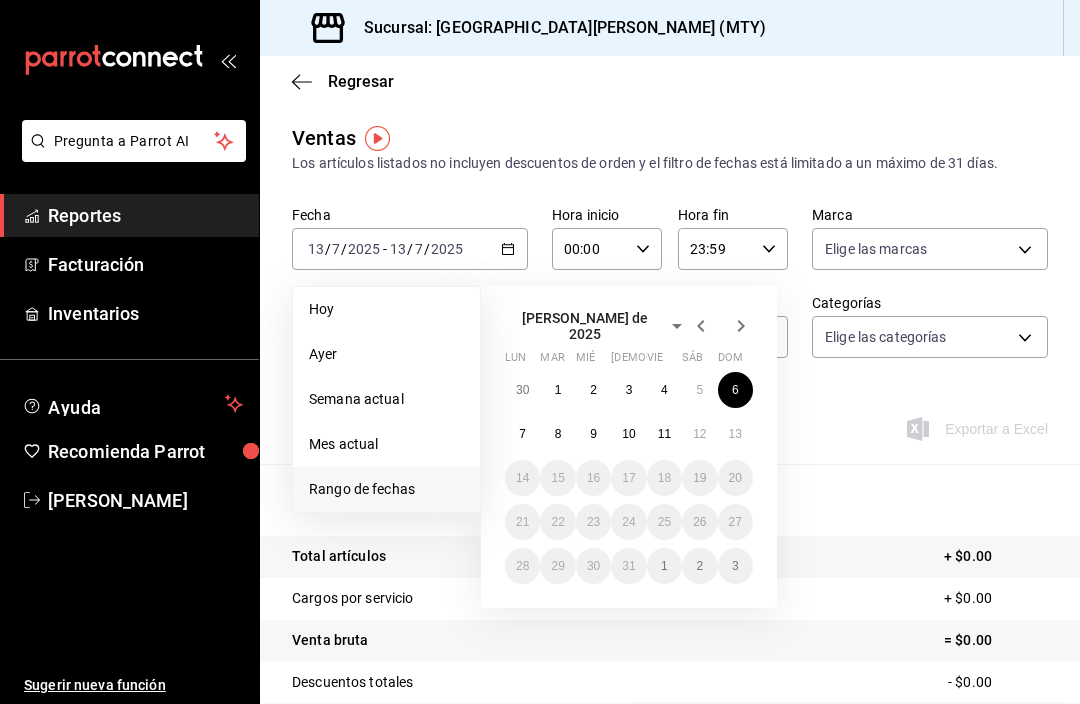 click on "6" at bounding box center [735, 390] 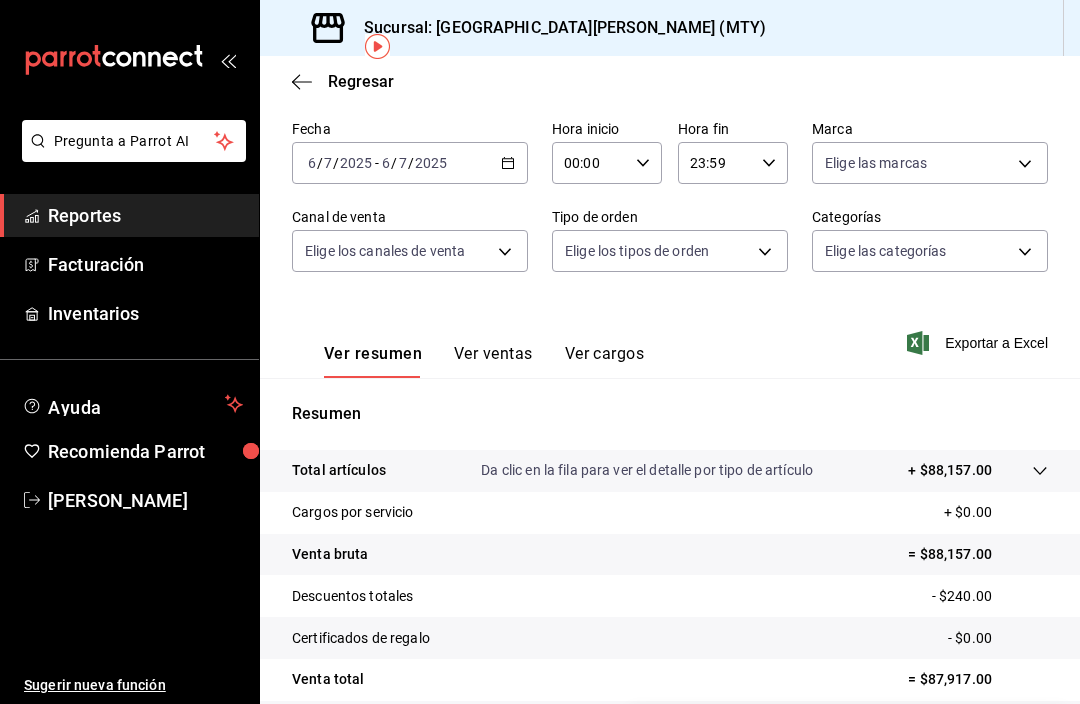 scroll, scrollTop: 92, scrollLeft: 0, axis: vertical 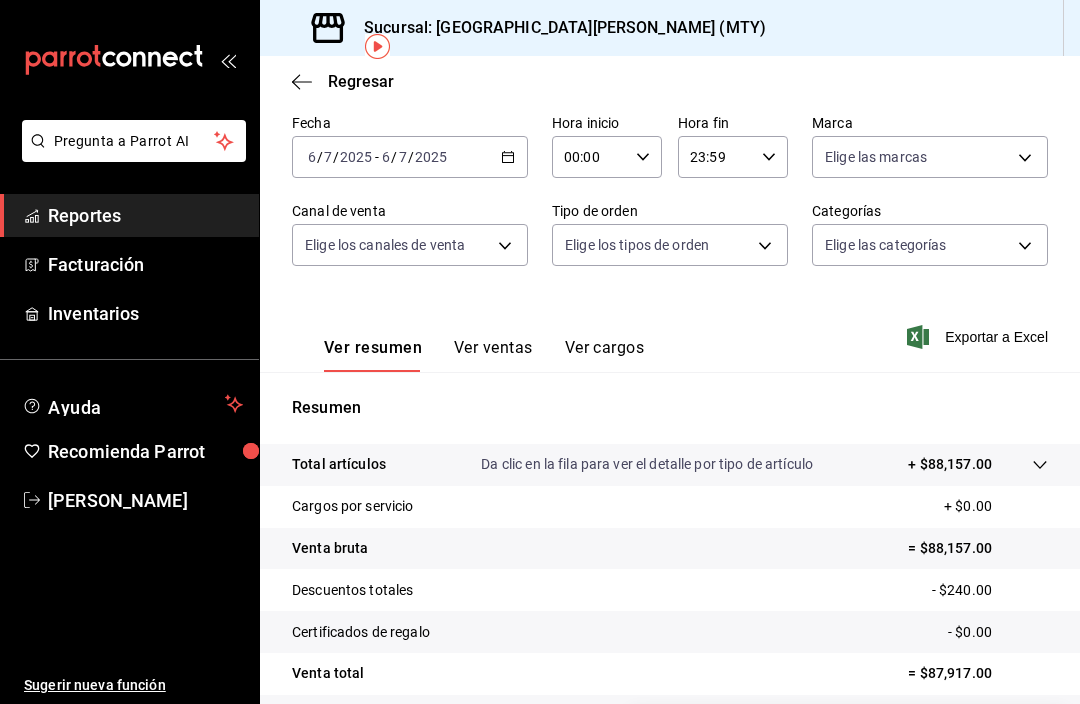 click on "Ver ventas" at bounding box center [493, 355] 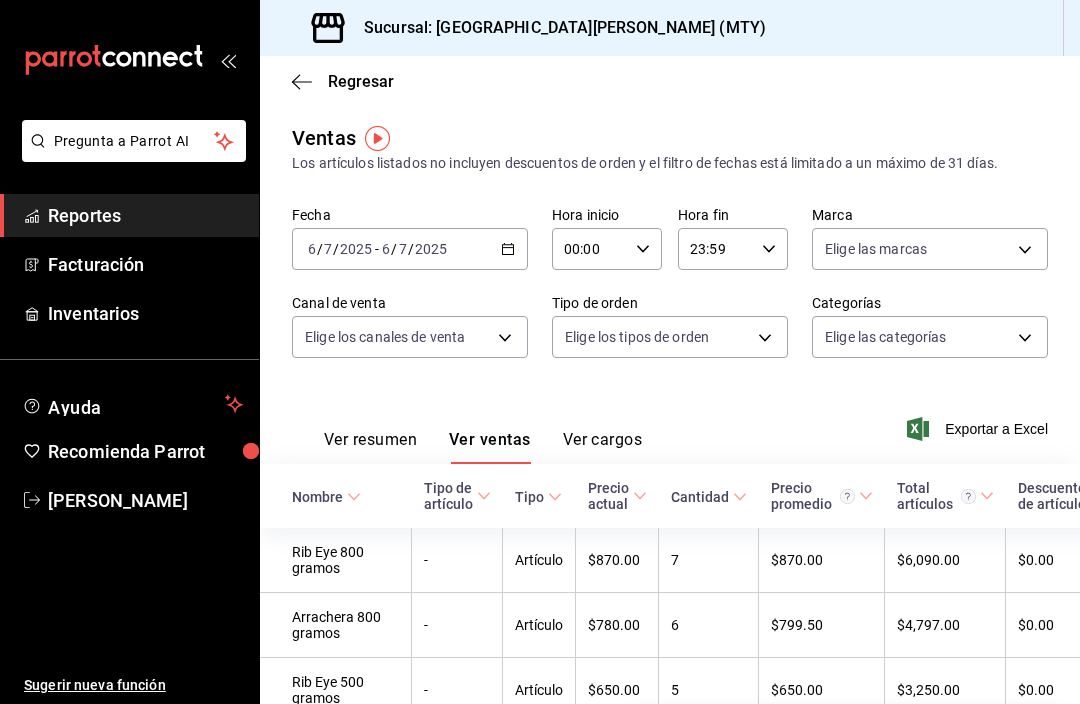 scroll, scrollTop: 0, scrollLeft: 0, axis: both 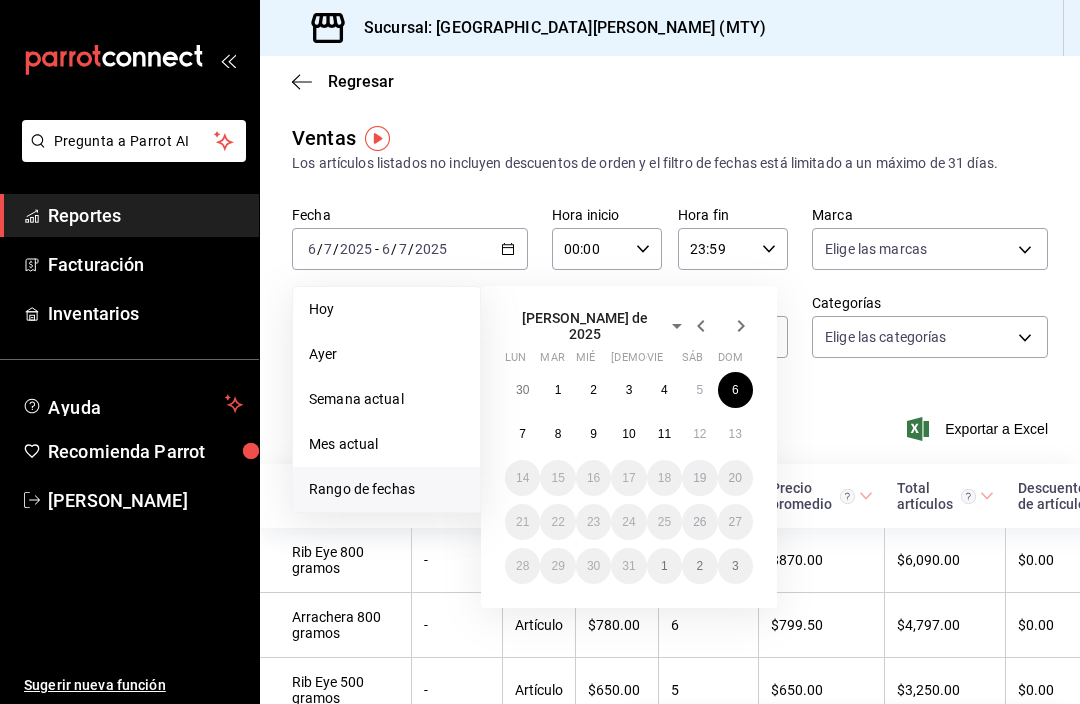 click on "julio de 2025 lun mar mié jue vie sáb dom 30 1 2 3 4 5 6 7 8 9 10 11 12 13 14 15 16 17 18 19 20 21 22 23 24 25 26 27 28 29 30 31 1 2 3" at bounding box center [629, 447] 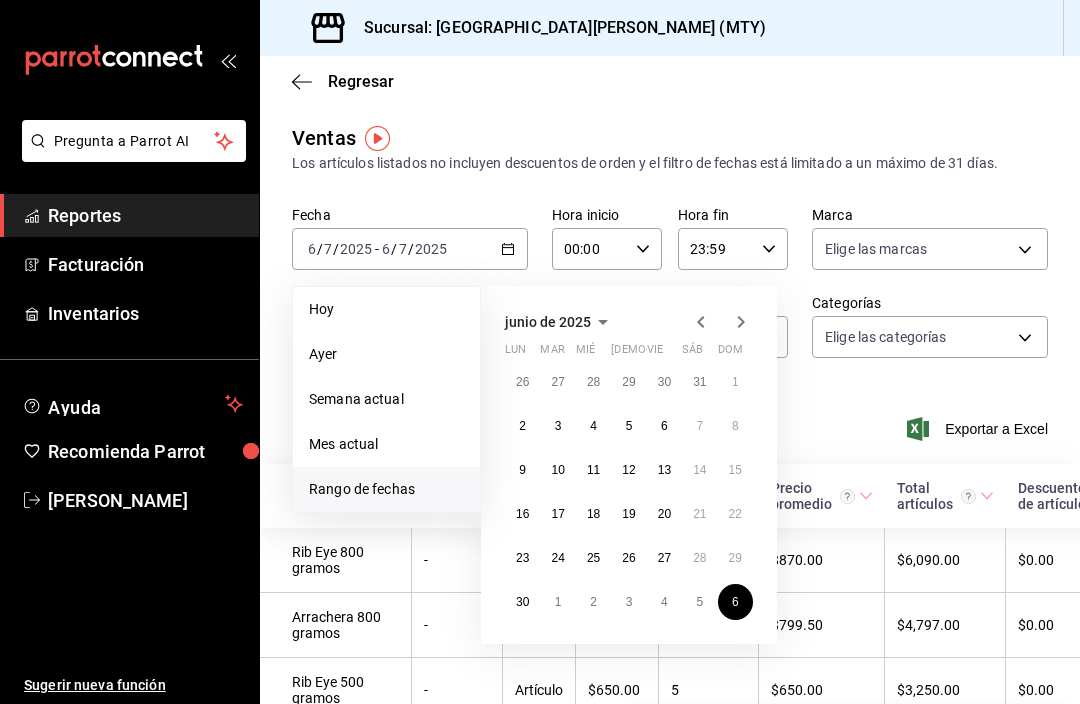 click on "26 27 28 29 30 31 1 2 3 4 5 6 7 8 9 10 11 12 13 14 15 16 17 18 19 20 21 22 23 24 25 26 27 28 29 30 1 2 3 4 5 6" at bounding box center [629, 492] 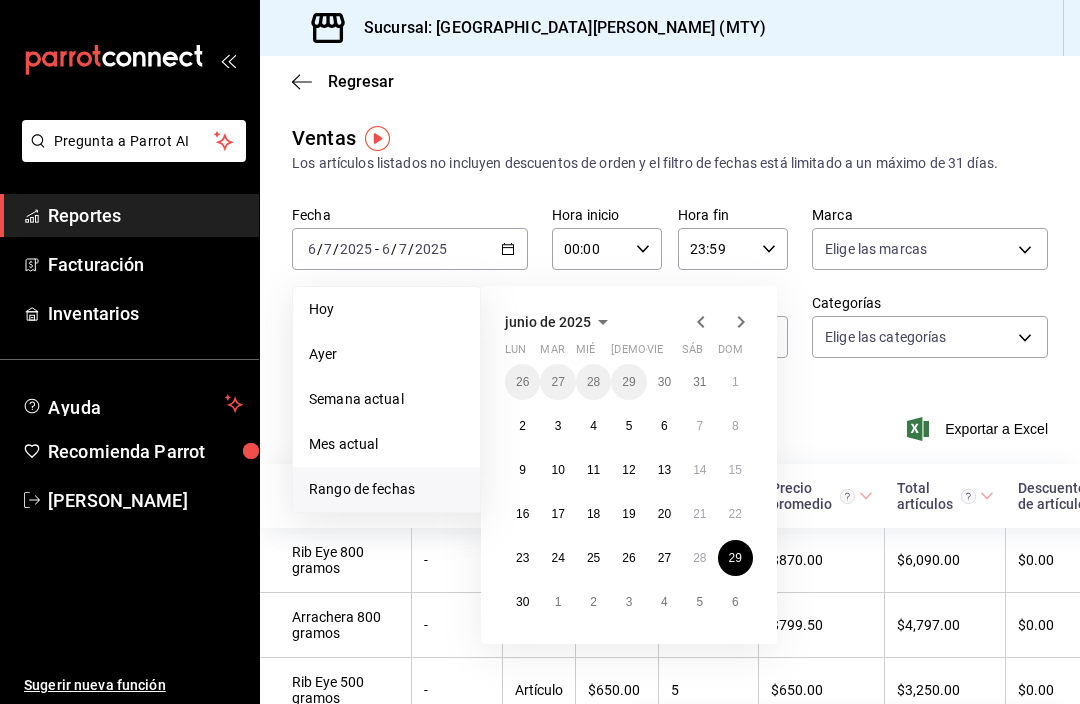 click on "29" at bounding box center (735, 558) 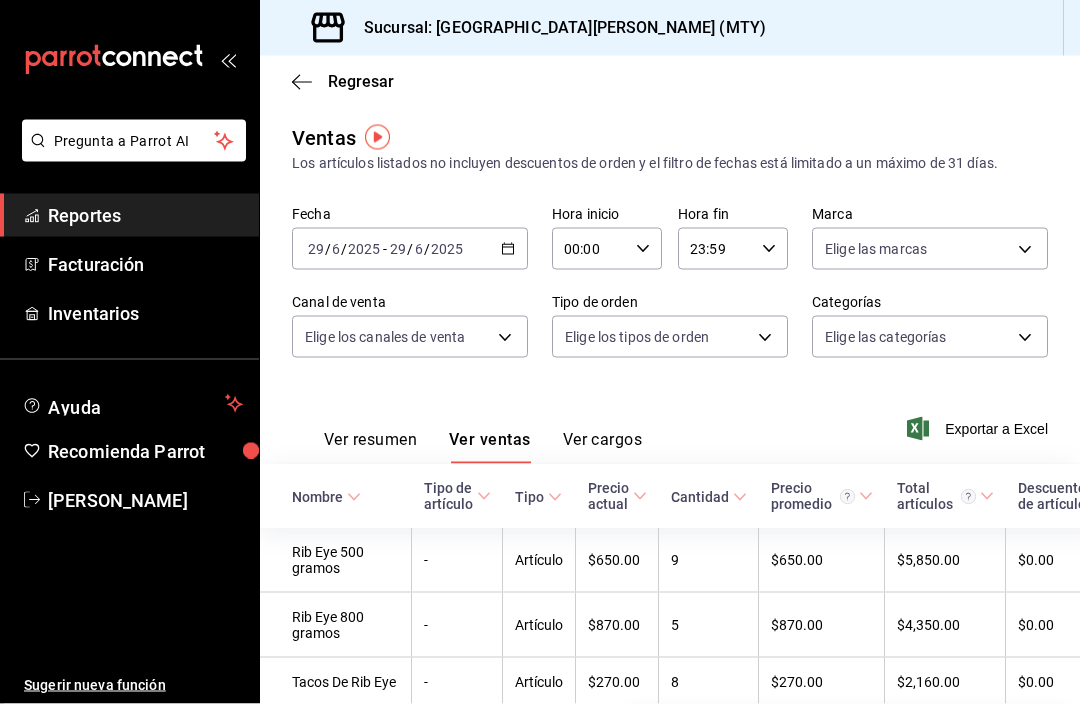 scroll, scrollTop: 0, scrollLeft: 0, axis: both 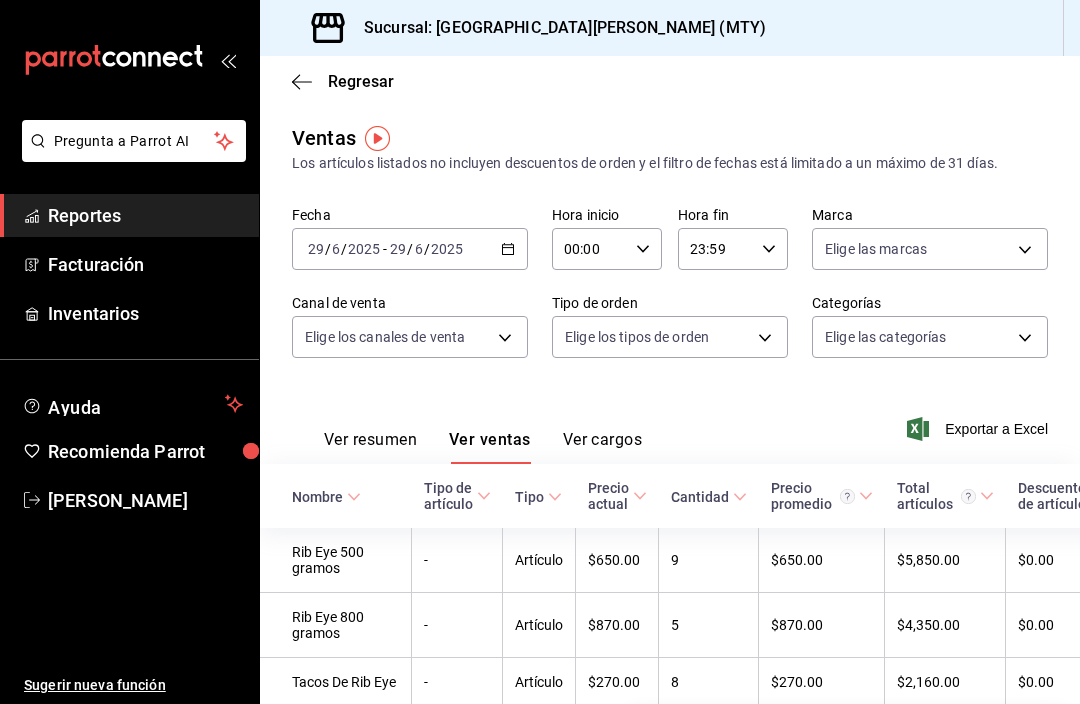 click on "6" at bounding box center (336, 249) 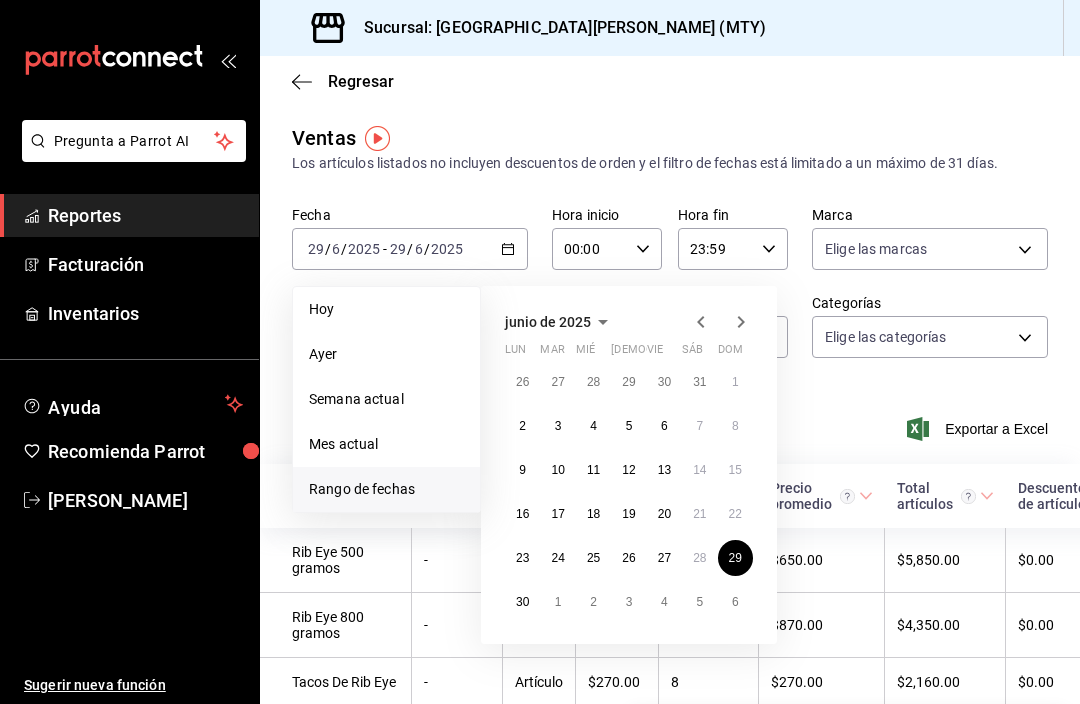 click on "22" at bounding box center (735, 514) 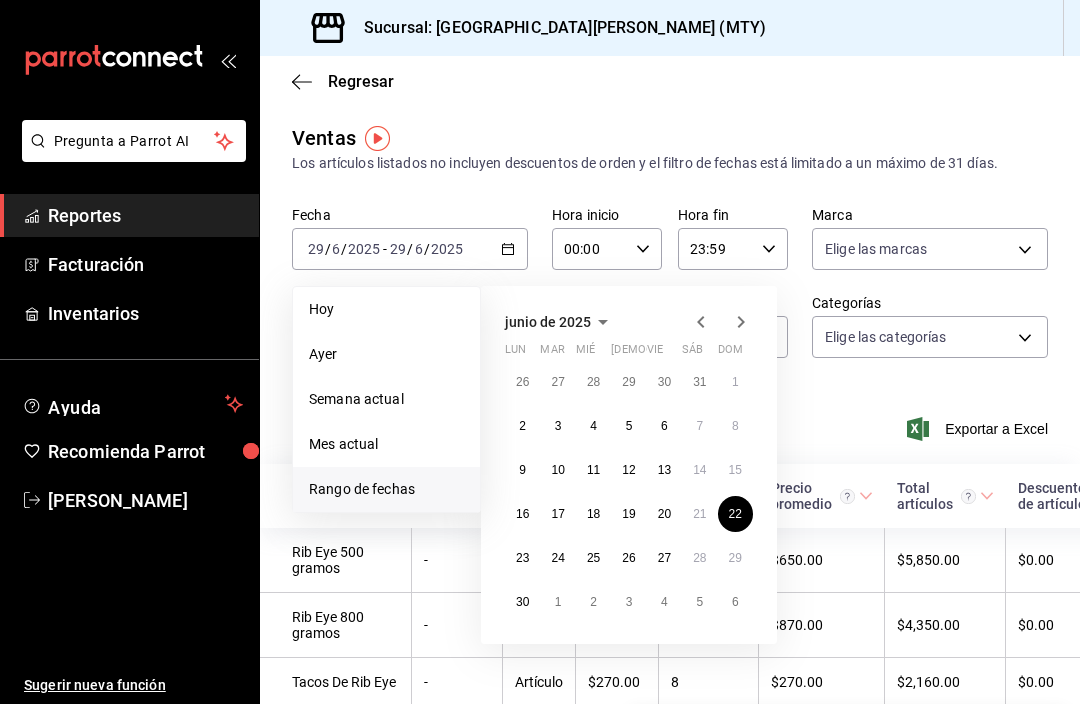 click on "22" at bounding box center (735, 514) 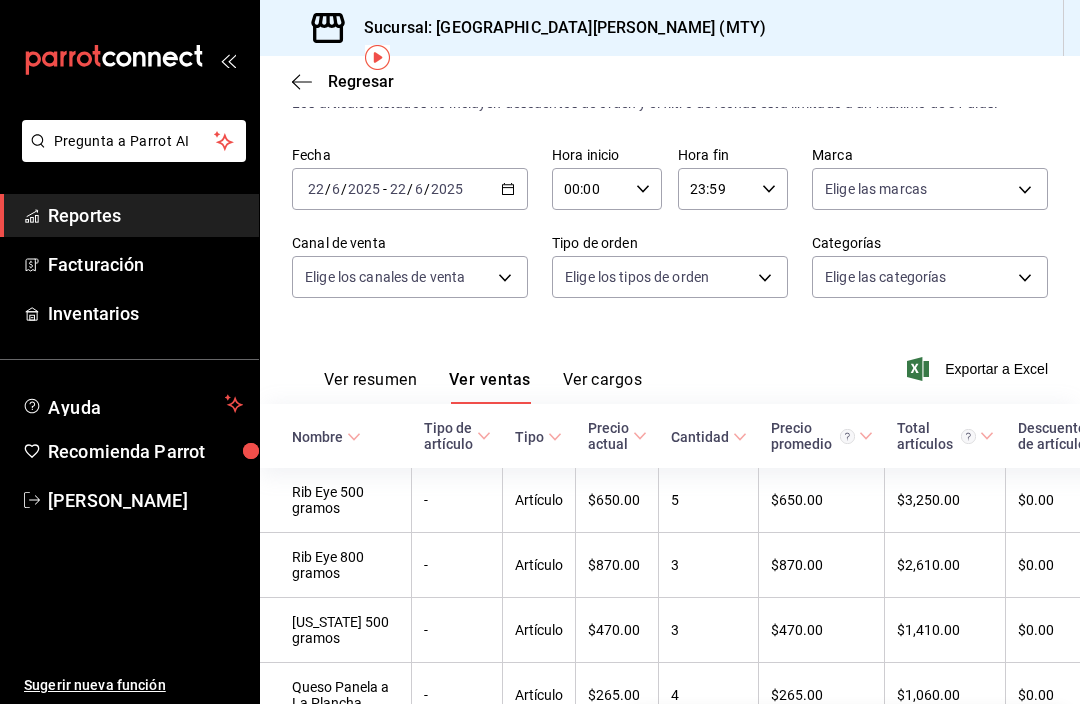 scroll, scrollTop: 49, scrollLeft: 0, axis: vertical 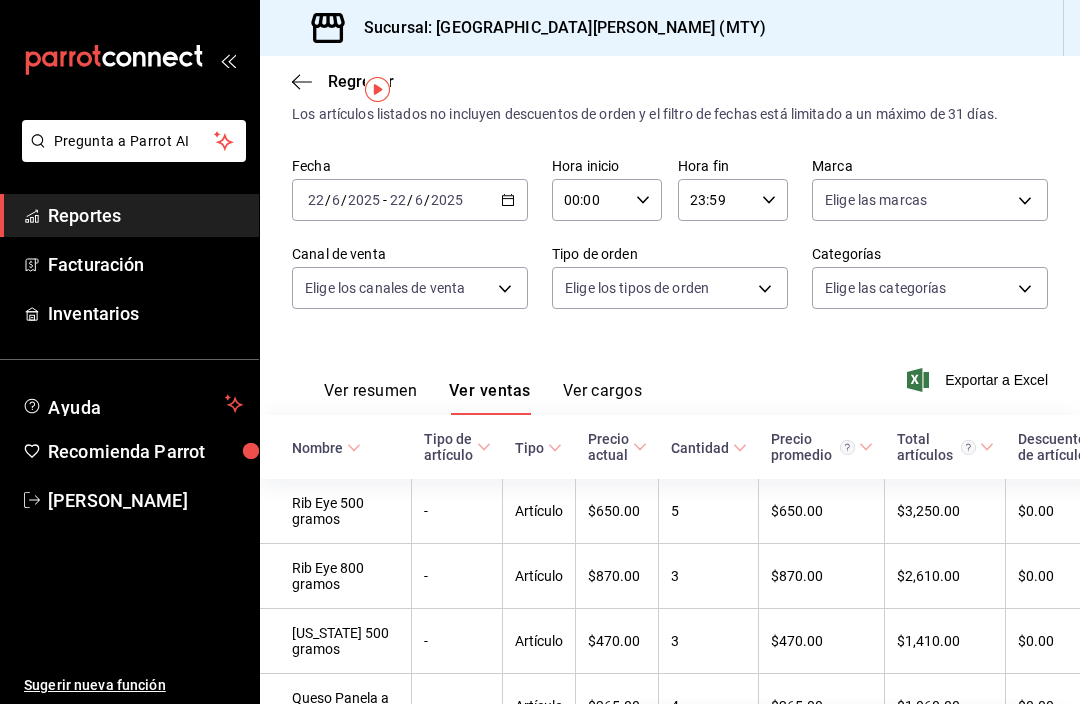 click on "2025-06-22 22 / 6 / 2025 - 2025-06-22 22 / 6 / 2025" at bounding box center (410, 200) 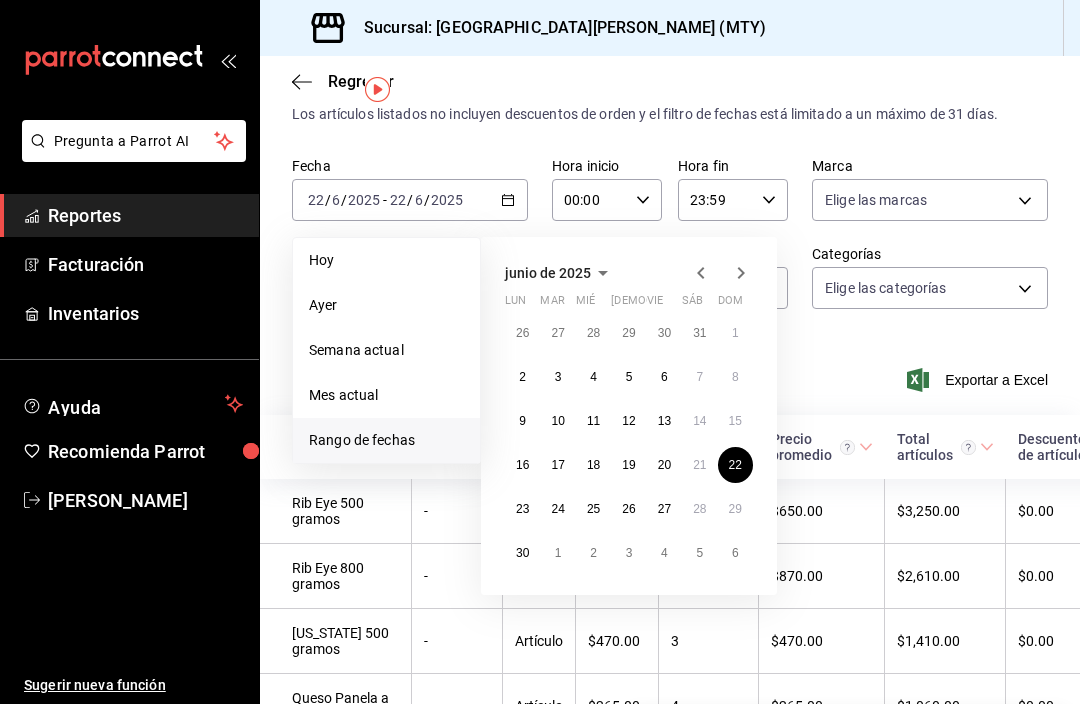 click on "15" at bounding box center [735, 421] 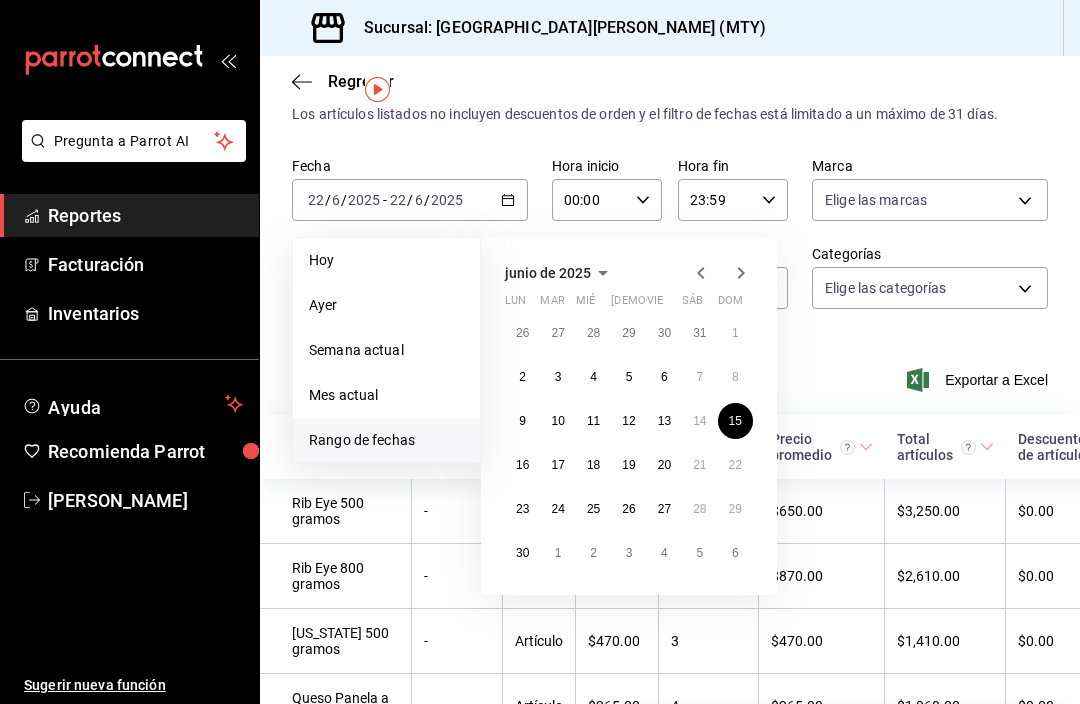 click on "8" at bounding box center (735, 377) 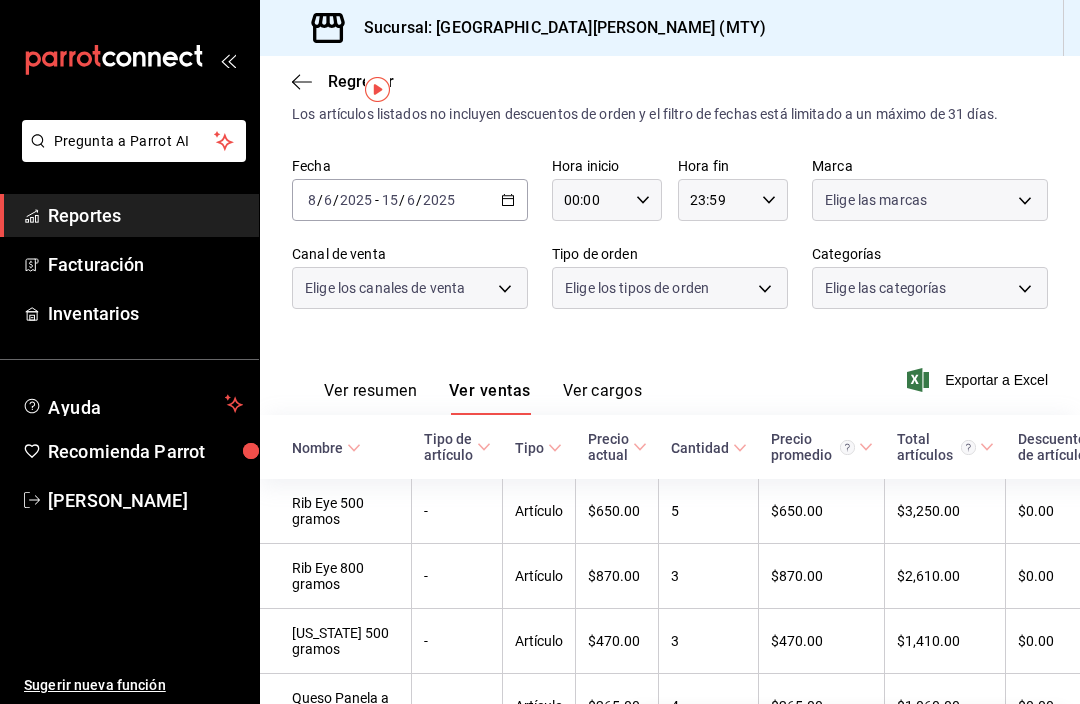 scroll, scrollTop: 0, scrollLeft: 0, axis: both 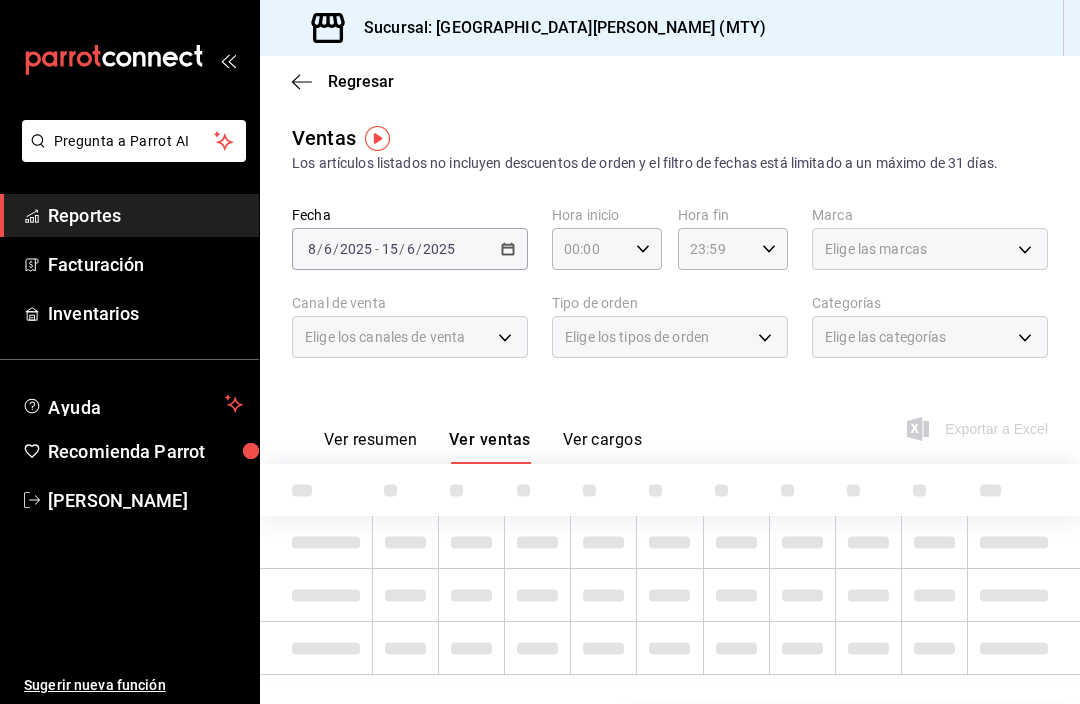 click on "2025-06-08 8 / 6 / 2025 - 2025-06-15 15 / 6 / 2025" at bounding box center (410, 249) 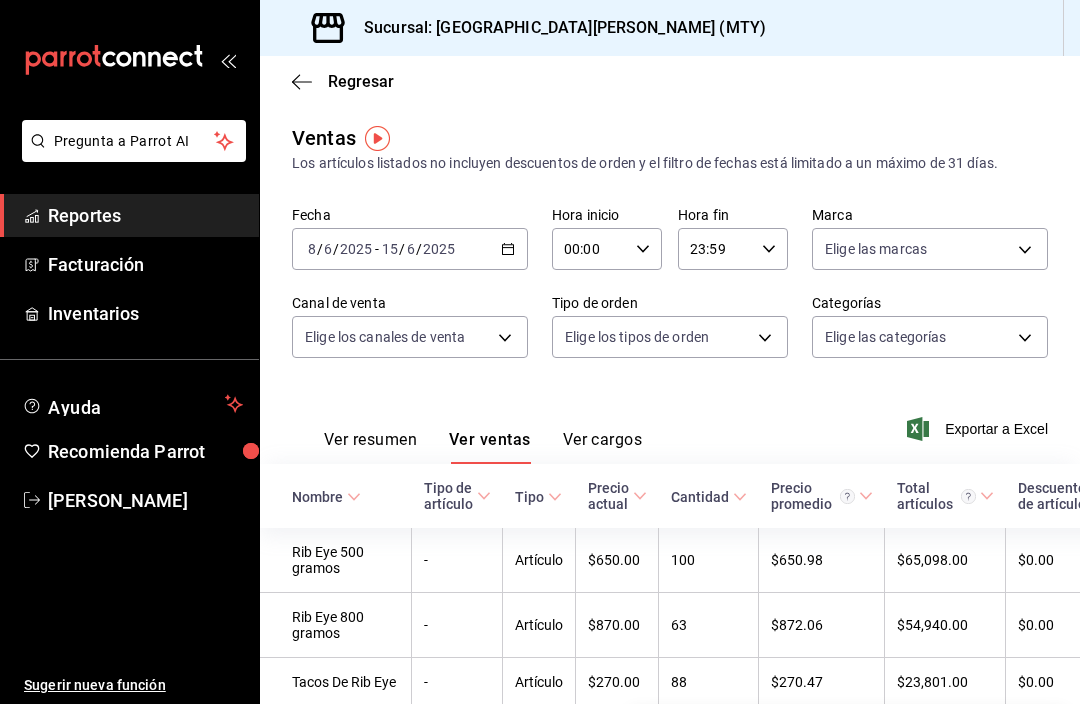 click on "2025" at bounding box center [439, 249] 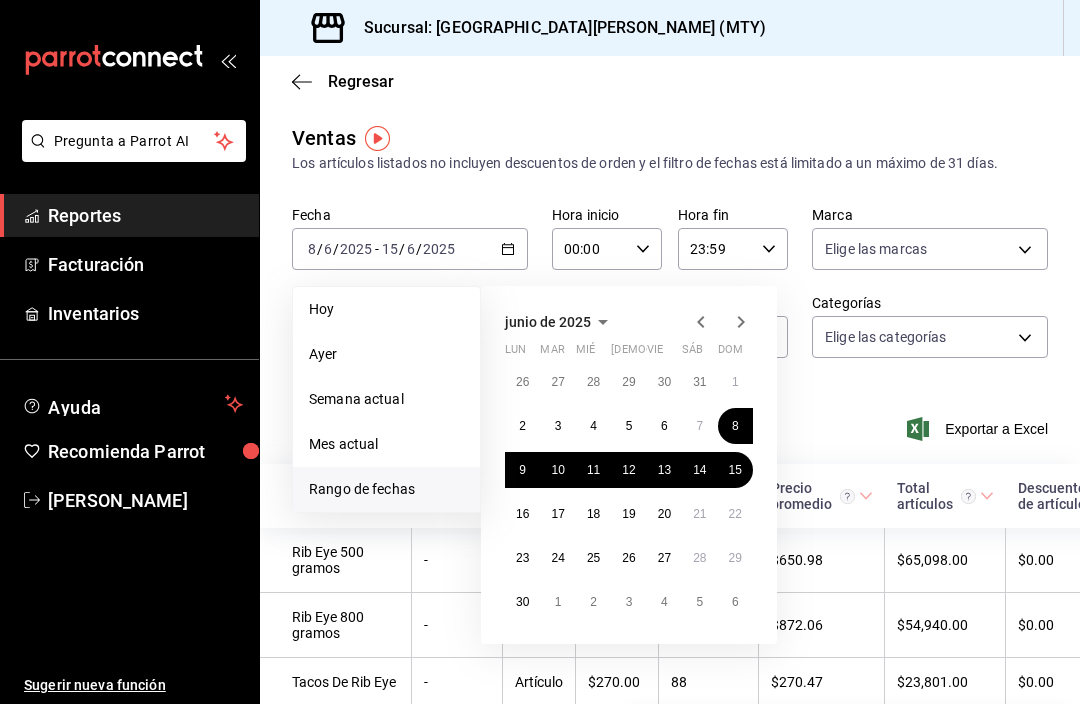 click on "8" at bounding box center [735, 426] 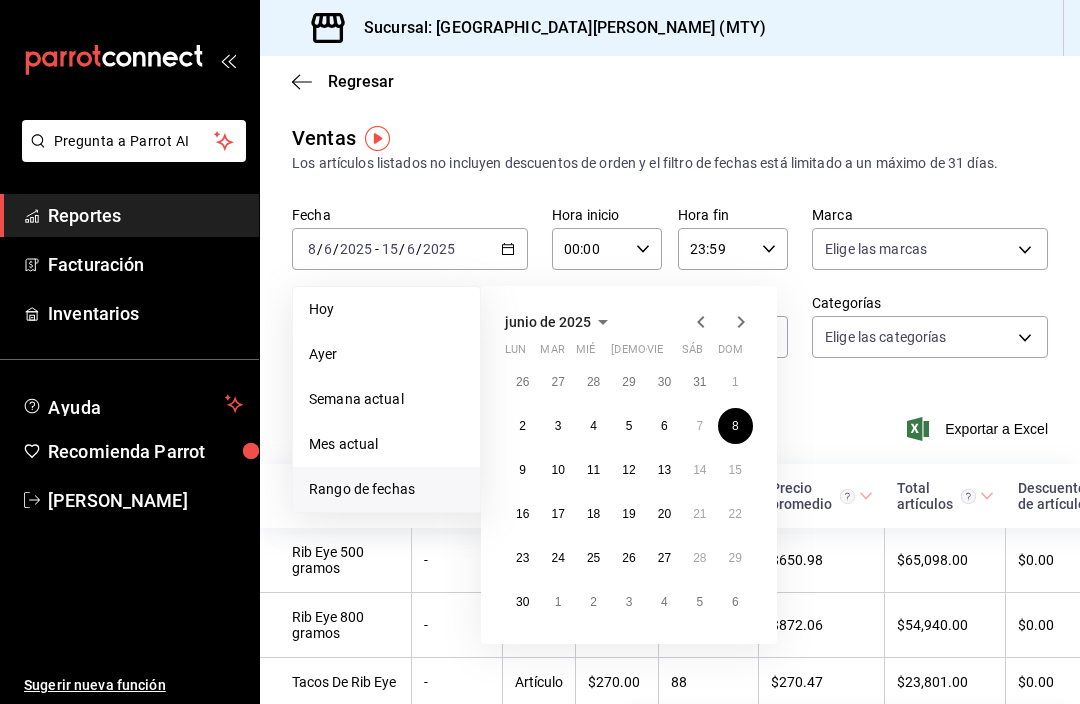 click on "15" at bounding box center (735, 470) 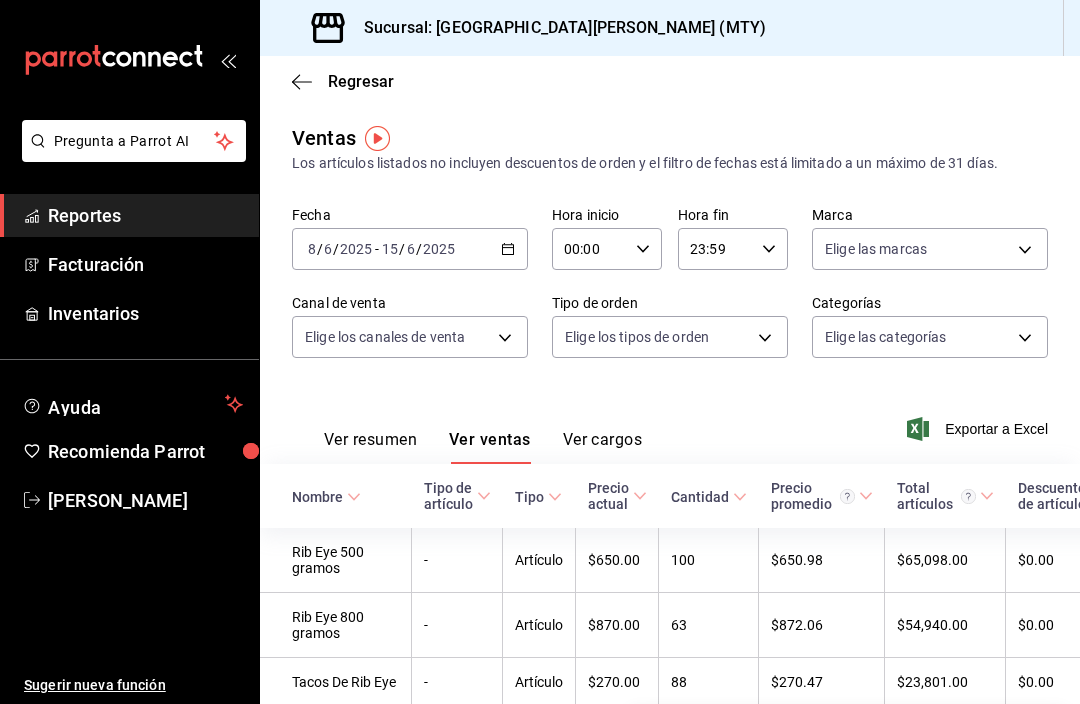click on "2025-06-08 8 / 6 / 2025 - 2025-06-15 15 / 6 / 2025" at bounding box center (410, 249) 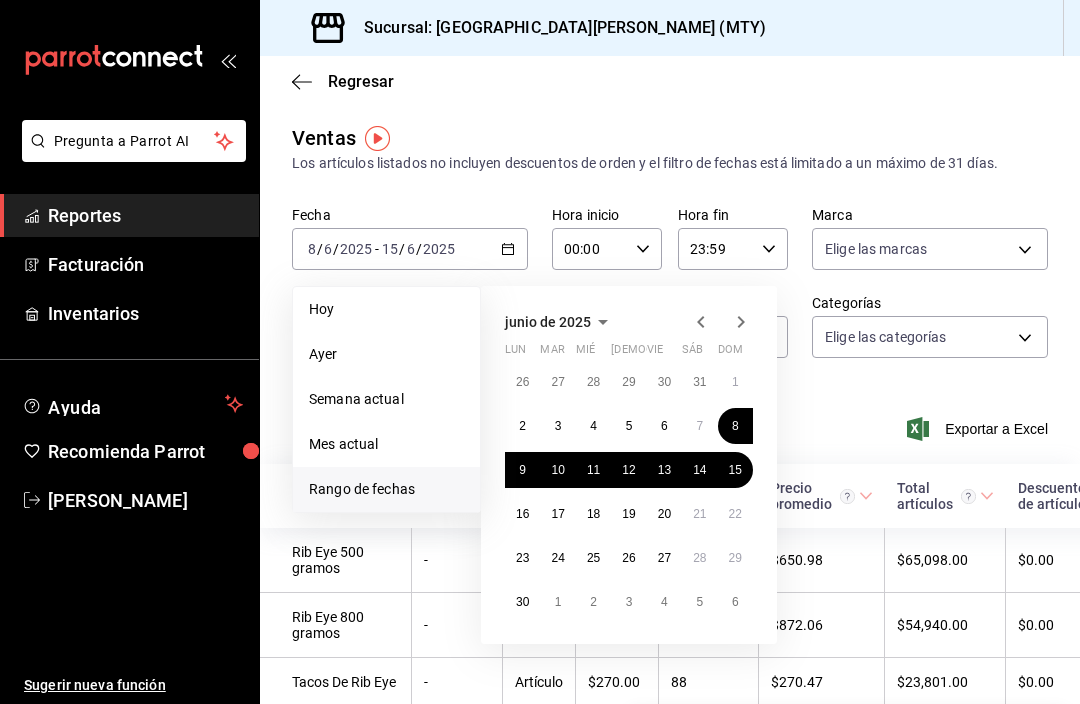 click on "15" at bounding box center [735, 470] 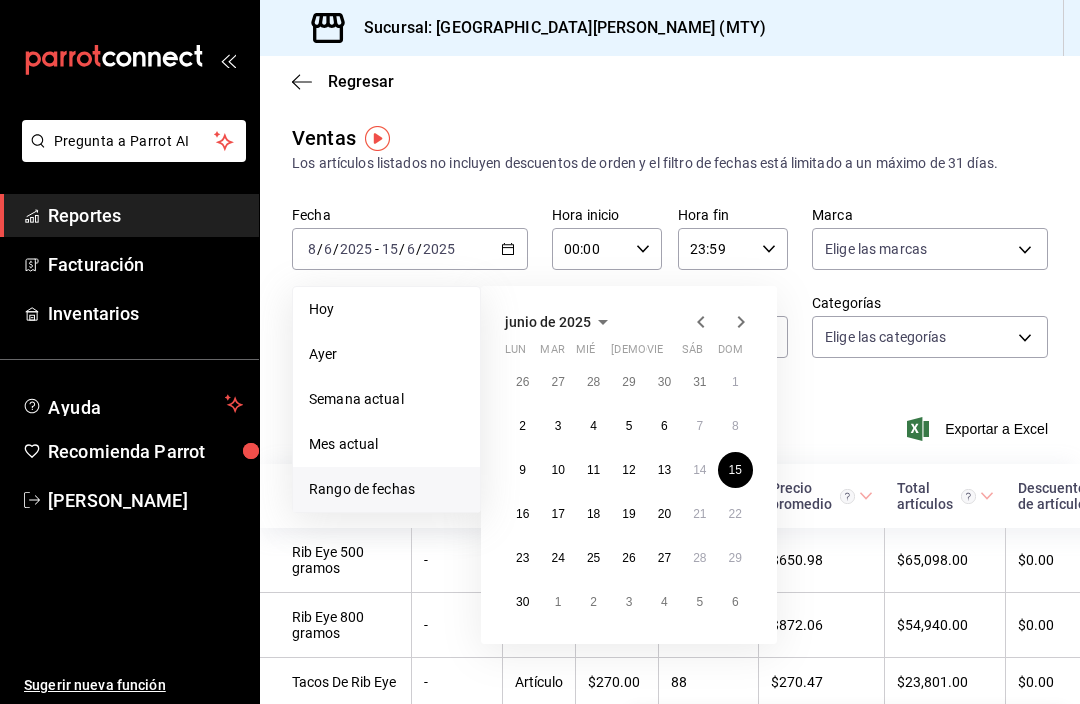 click on "15" at bounding box center (735, 470) 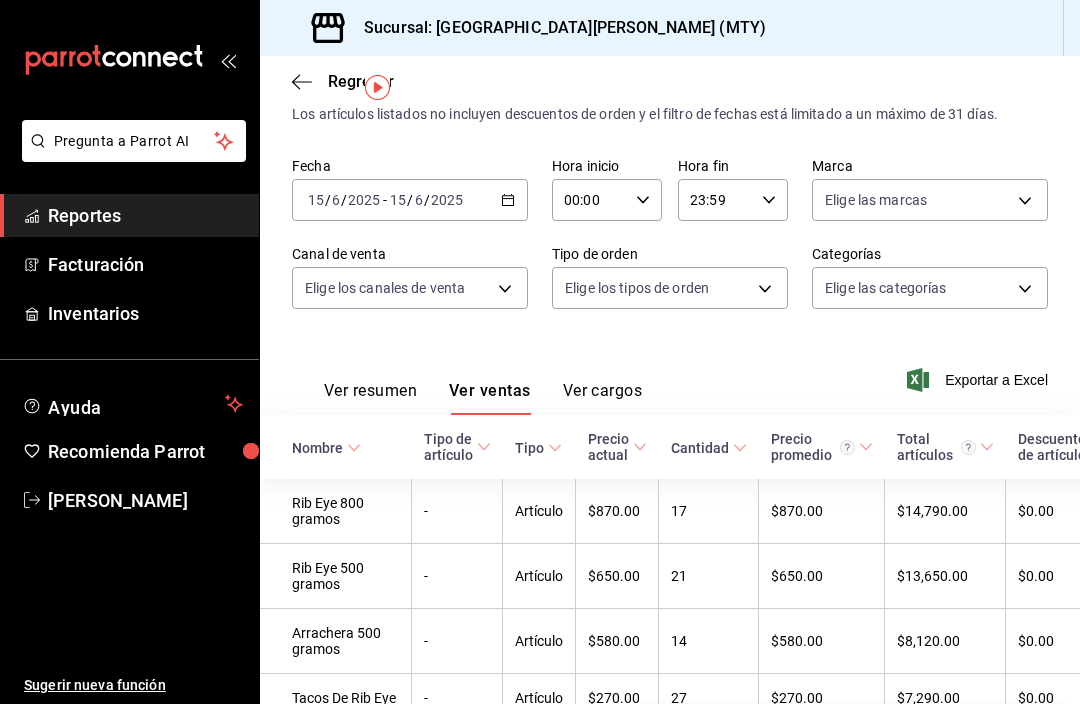 scroll, scrollTop: 51, scrollLeft: 0, axis: vertical 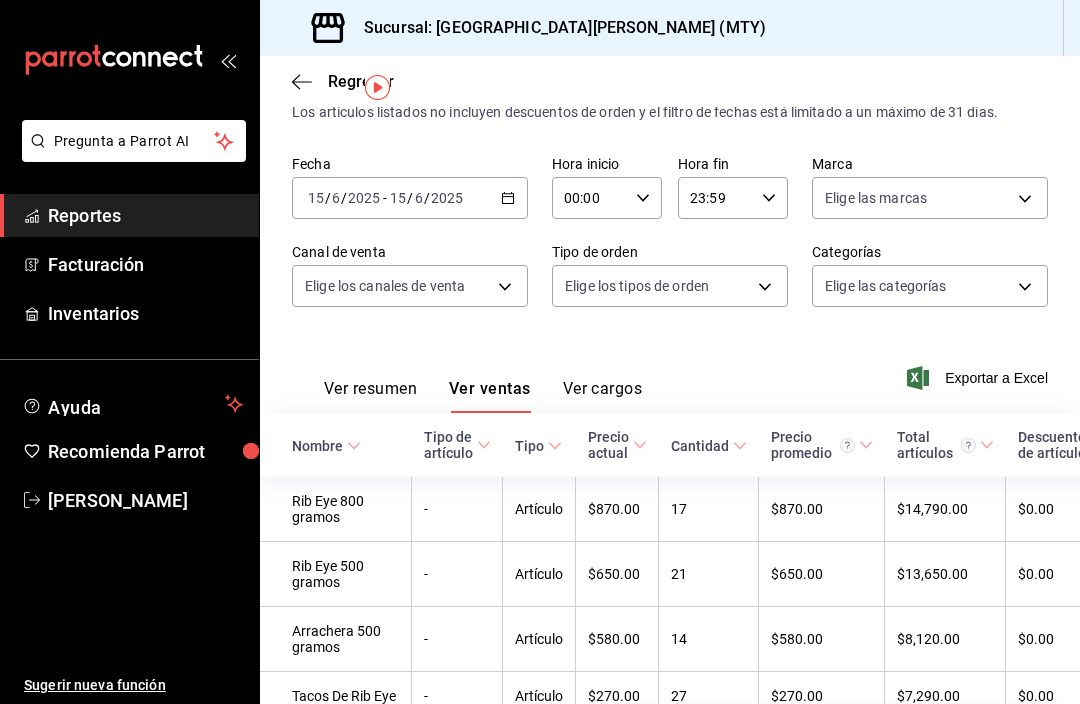 click on "2025" at bounding box center (364, 198) 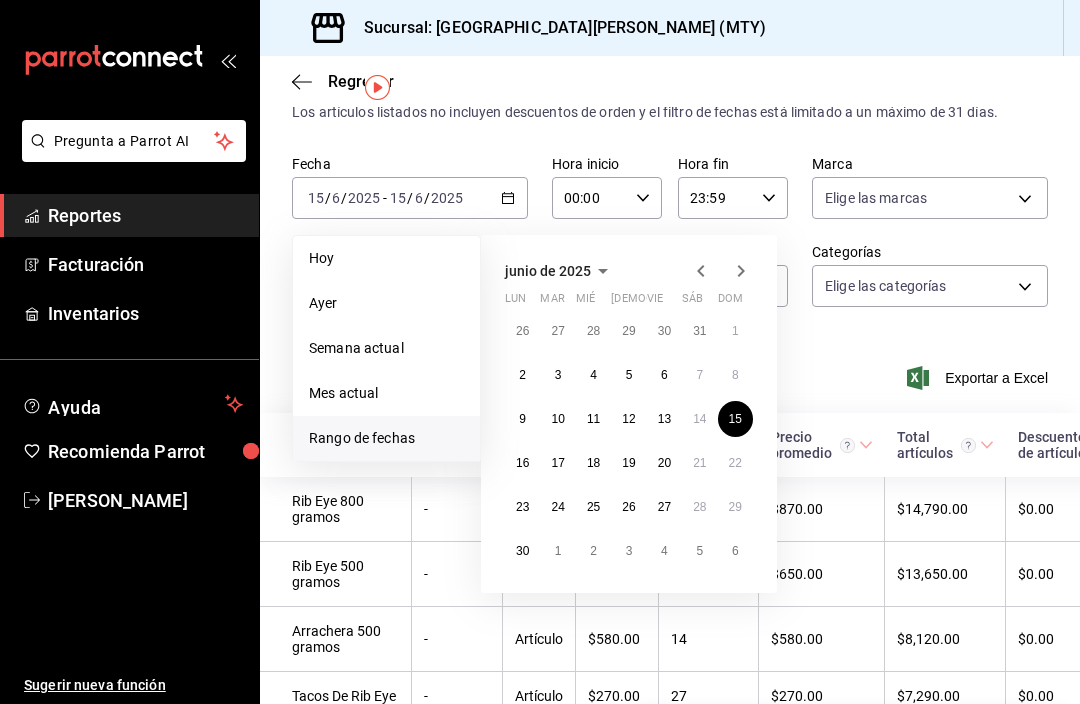 click on "8" at bounding box center [735, 375] 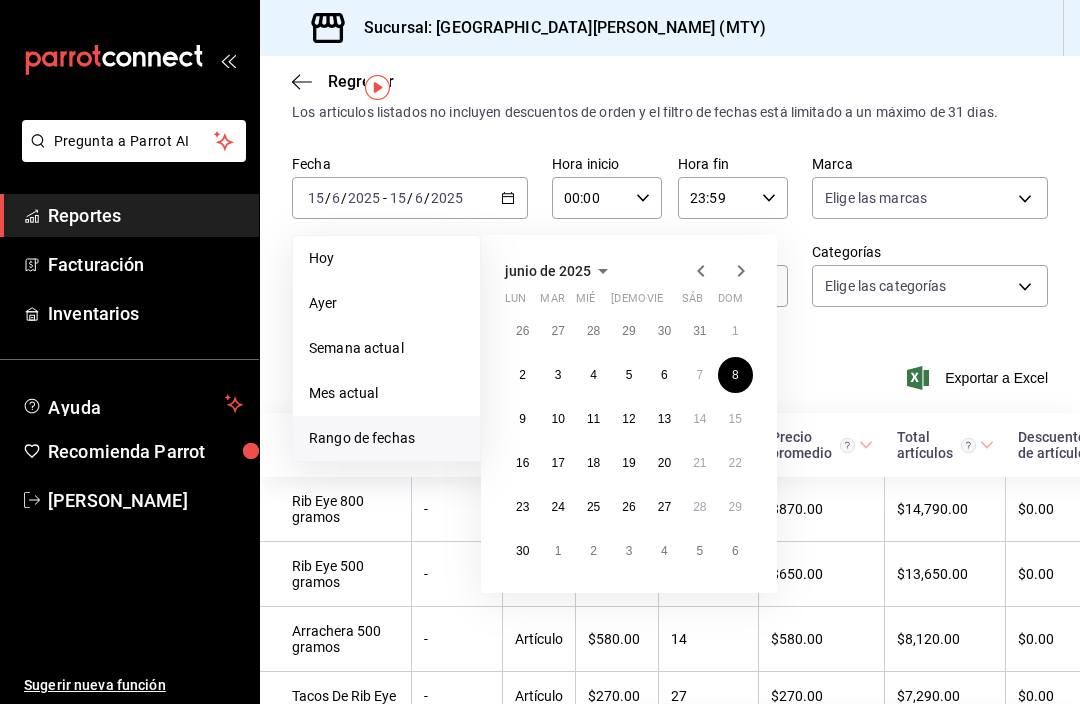 click on "1" at bounding box center [735, 331] 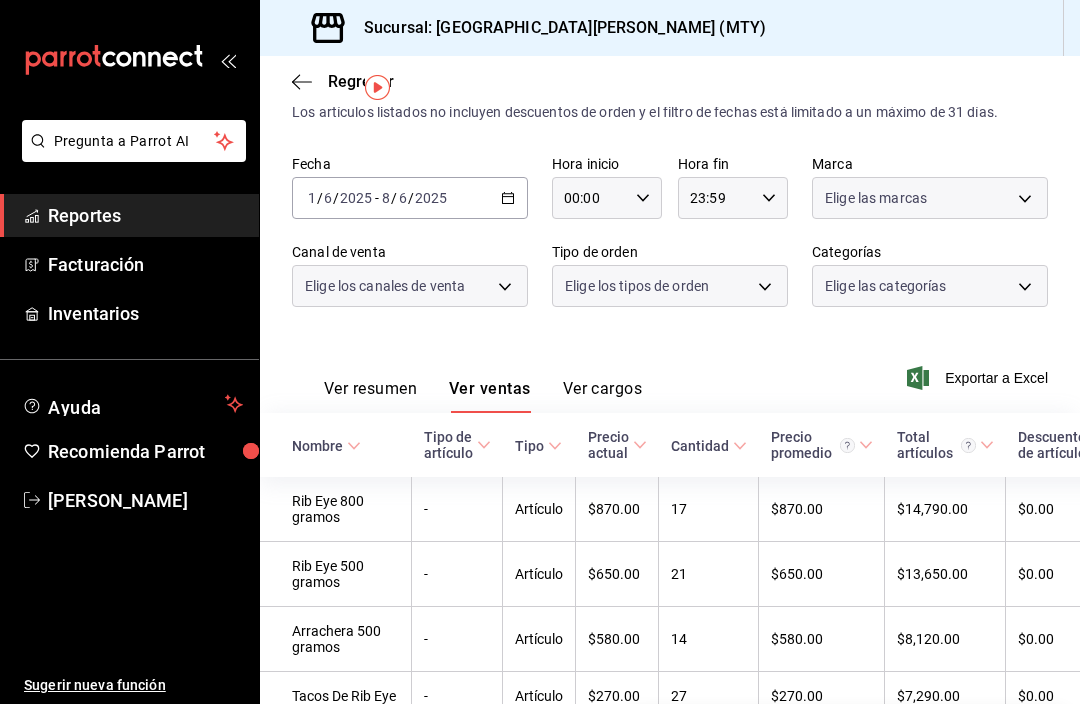 scroll, scrollTop: 0, scrollLeft: 0, axis: both 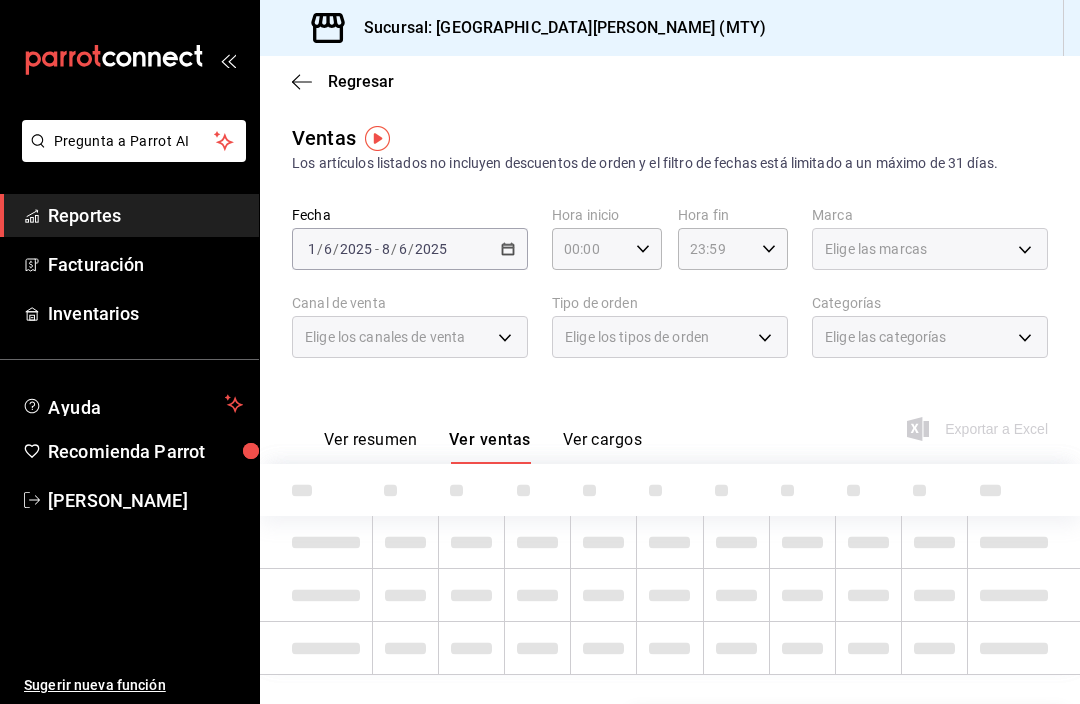 click on "2025-06-01 1 / 6 / 2025 - 2025-06-08 8 / 6 / 2025" at bounding box center [410, 249] 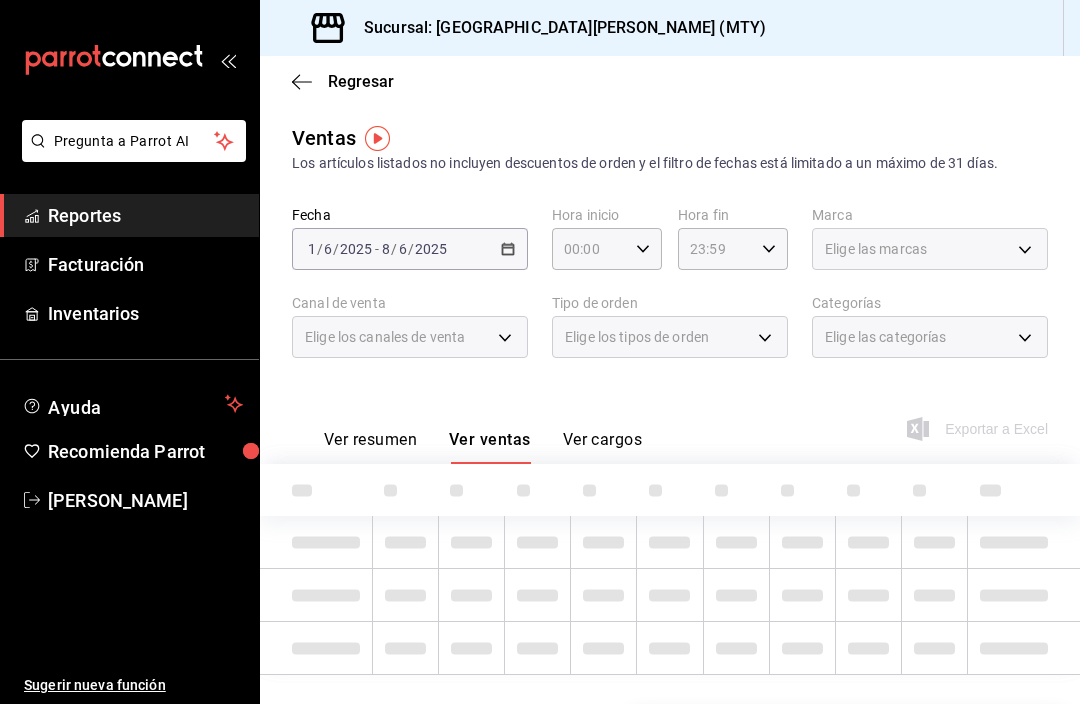 click on "2025-06-01 1 / 6 / 2025 - 2025-06-08 8 / 6 / 2025" at bounding box center (410, 249) 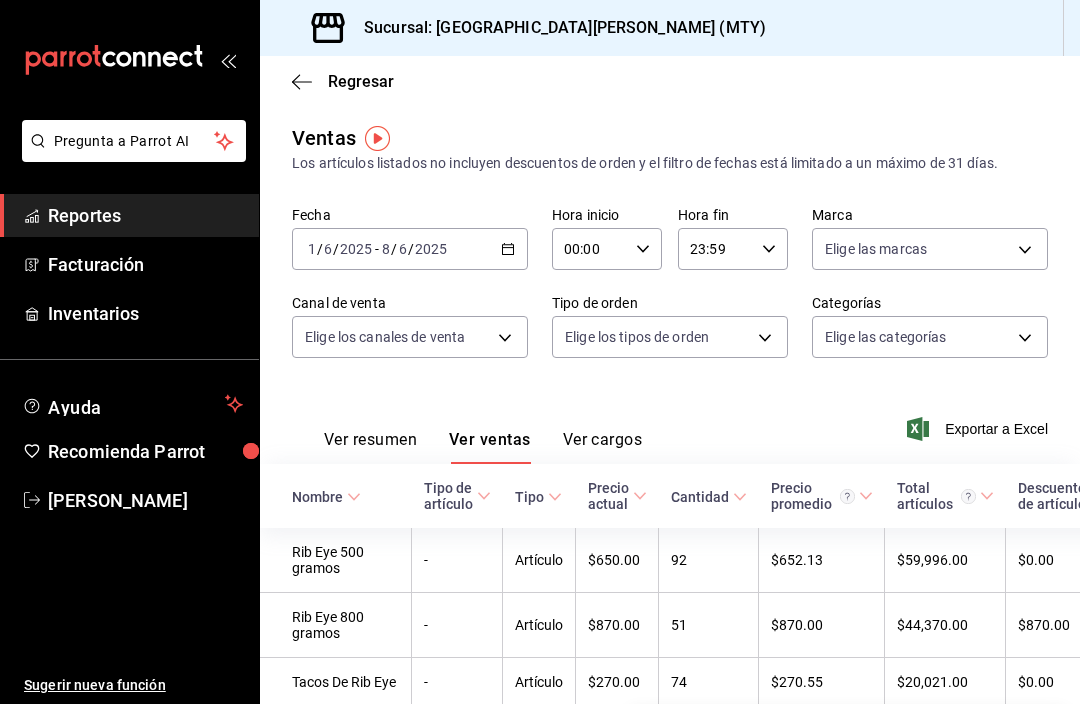 click on "2025-06-01 1 / 6 / 2025 - 2025-06-08 8 / 6 / 2025" at bounding box center [410, 249] 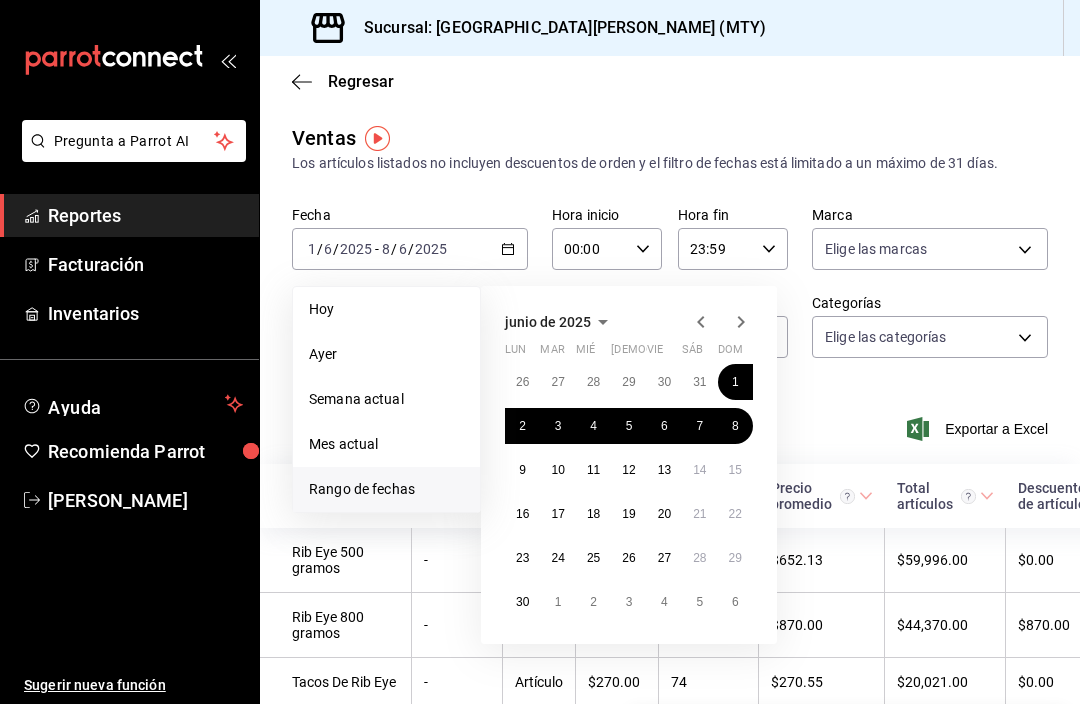 click on "8" at bounding box center (735, 426) 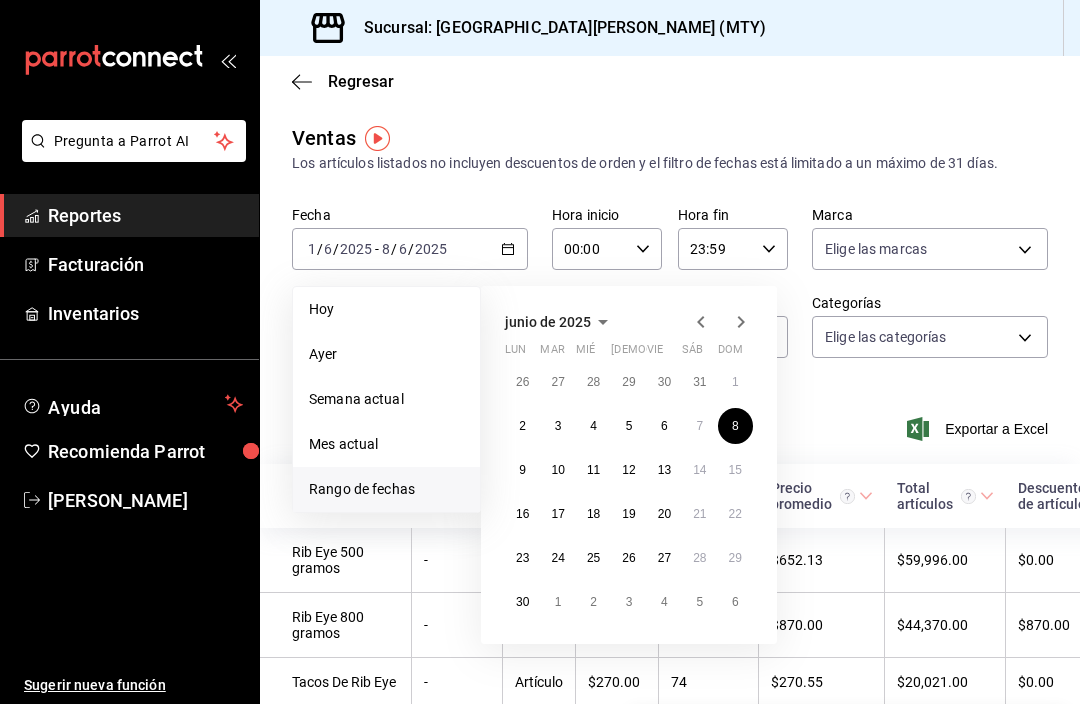 click on "8" at bounding box center (735, 426) 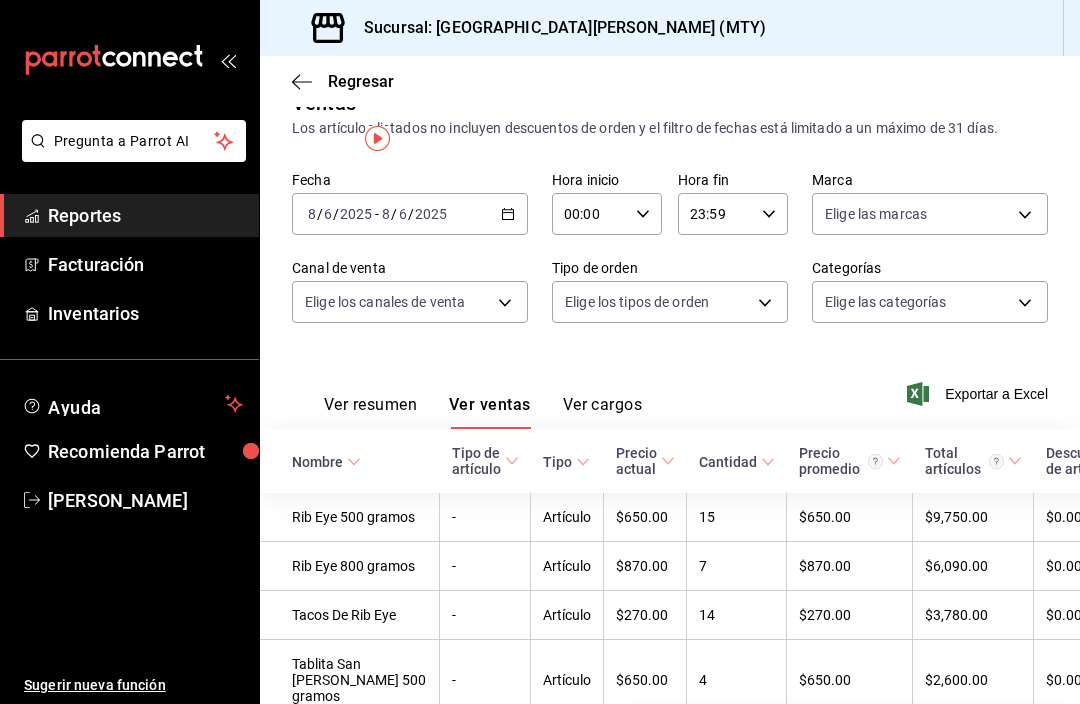 scroll, scrollTop: 54, scrollLeft: 0, axis: vertical 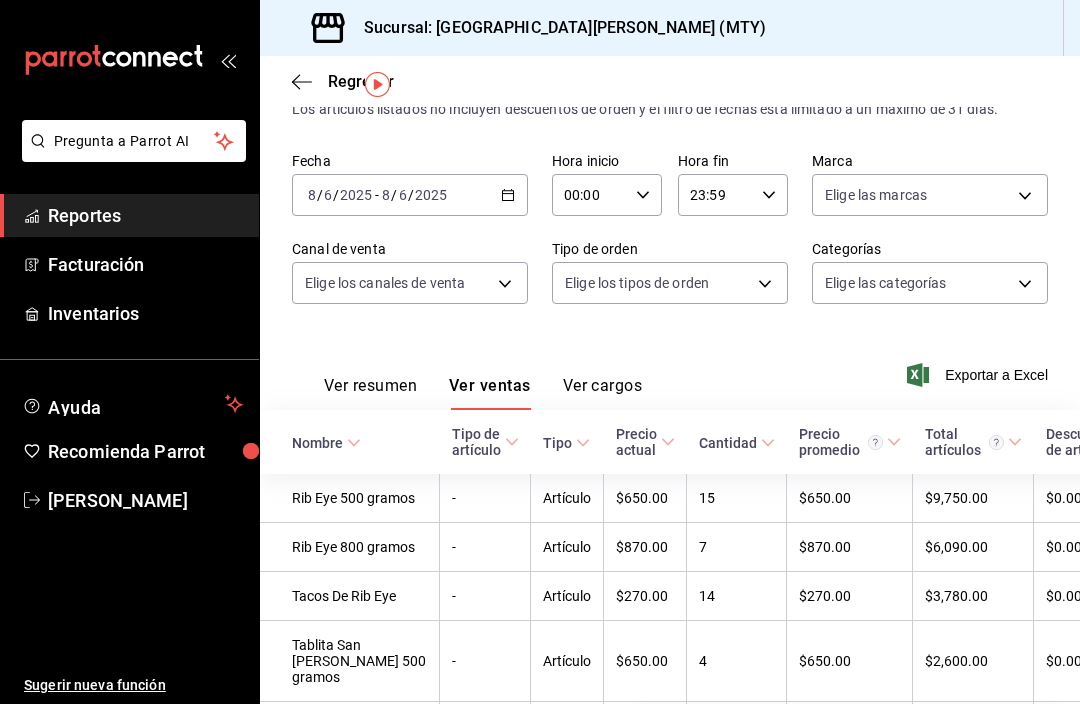 click on "8" at bounding box center [312, 195] 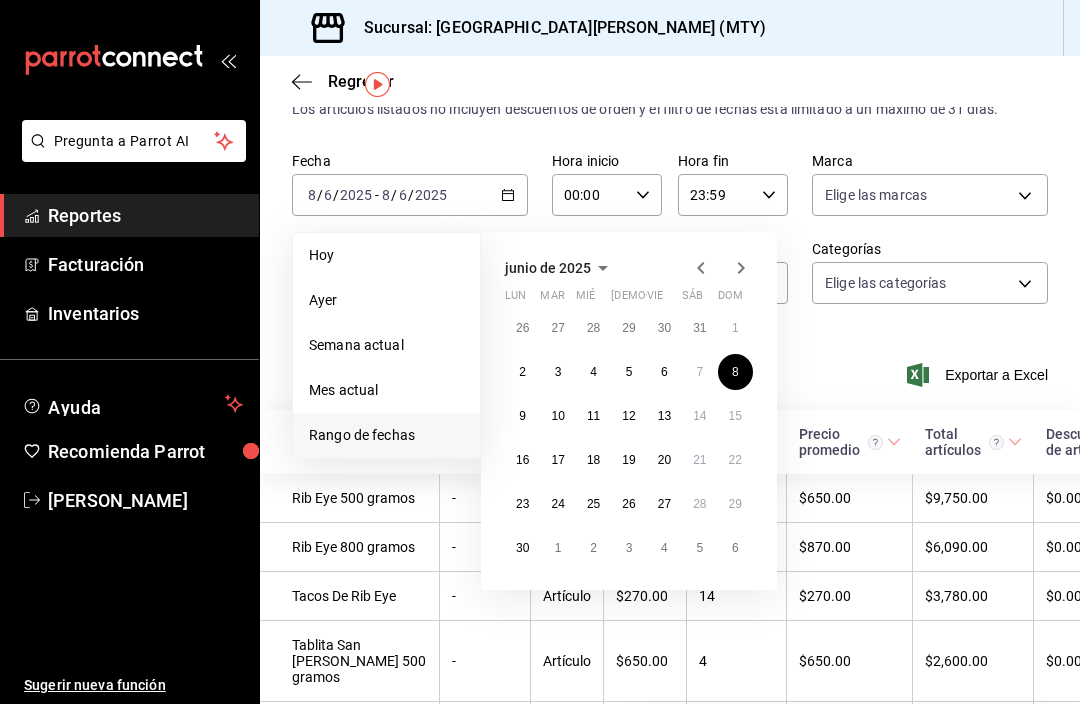 click on "1" at bounding box center [735, 328] 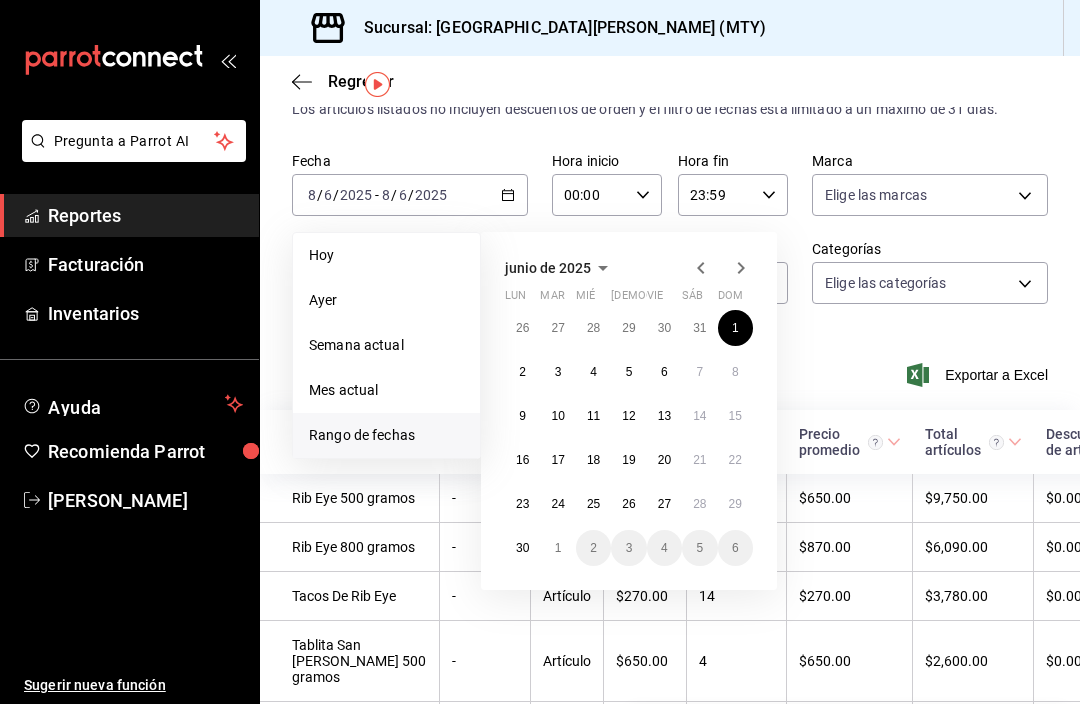click on "1" at bounding box center [735, 328] 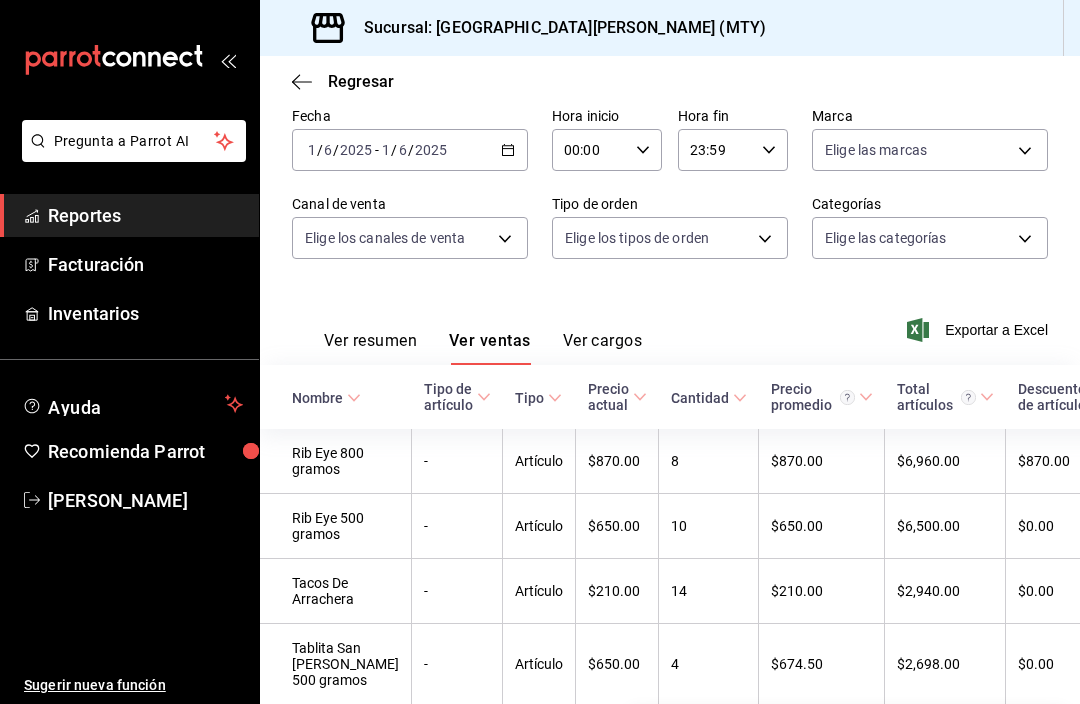 scroll, scrollTop: 100, scrollLeft: 0, axis: vertical 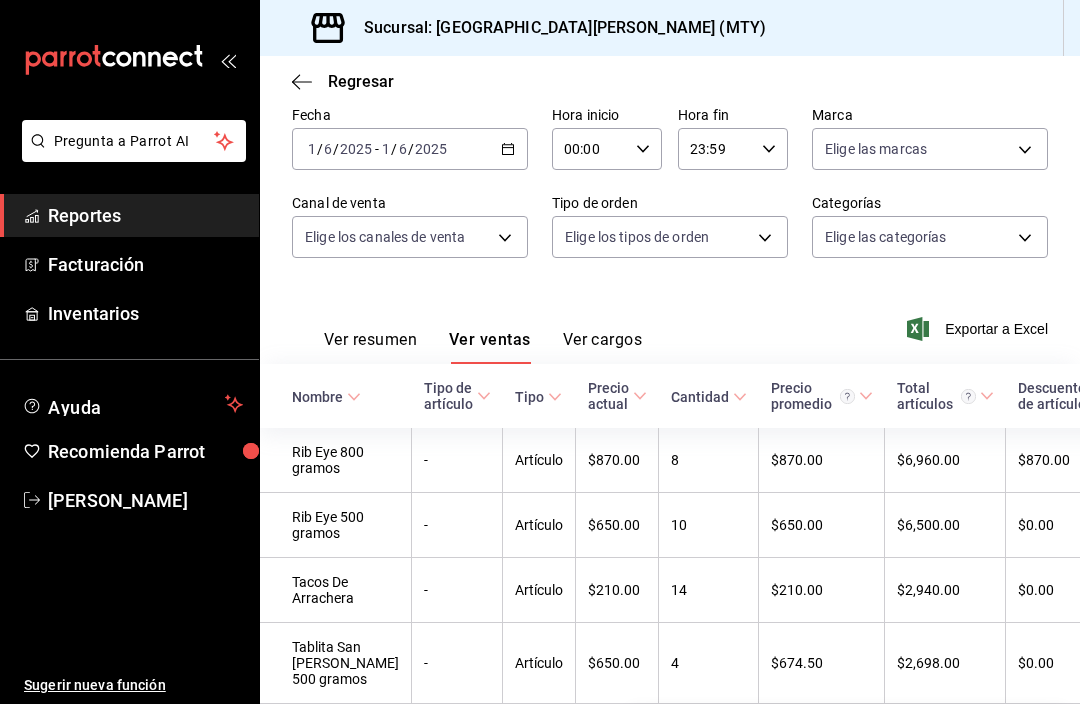 click on "2025" at bounding box center (356, 149) 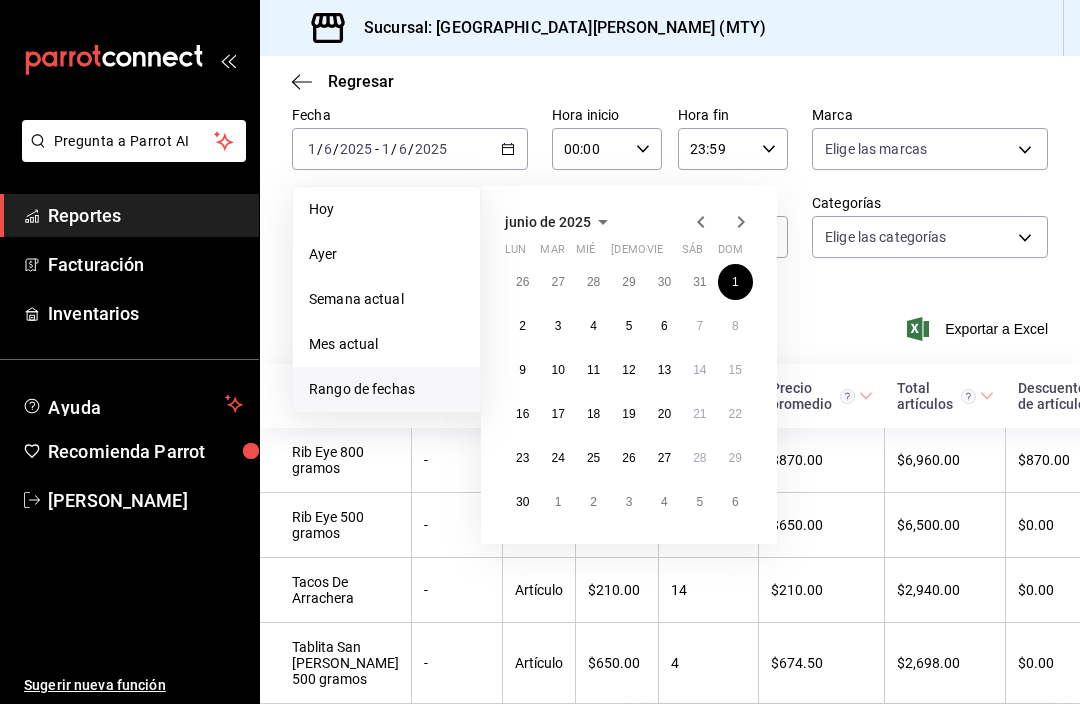 click 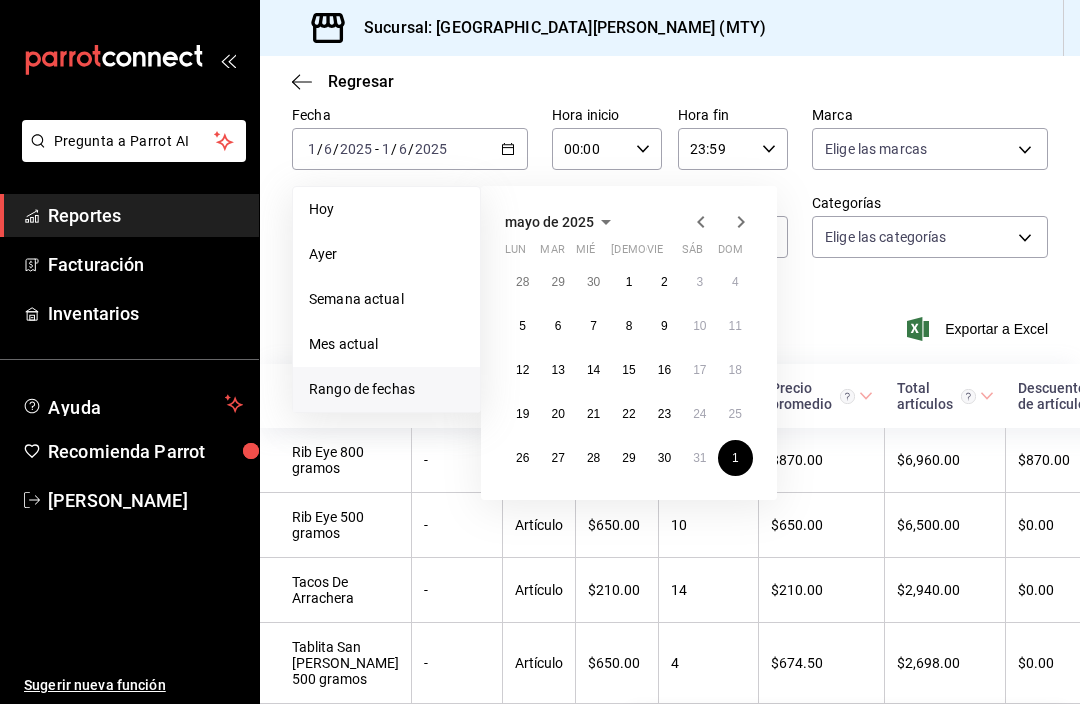 click on "25" at bounding box center (735, 414) 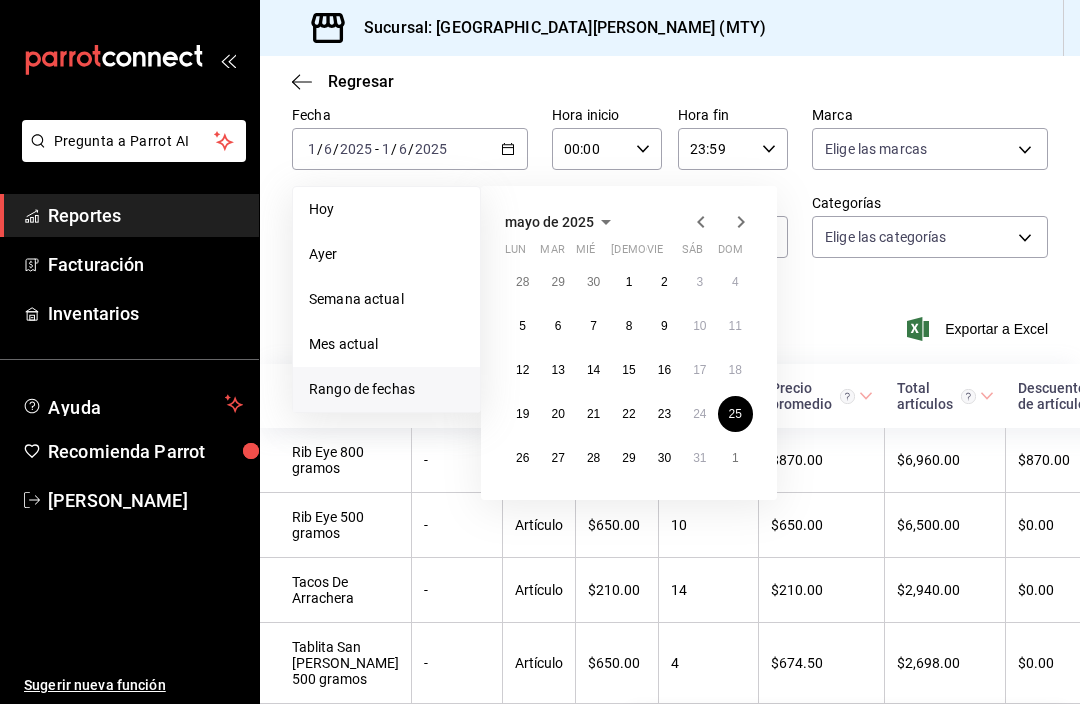 click on "25" at bounding box center [735, 414] 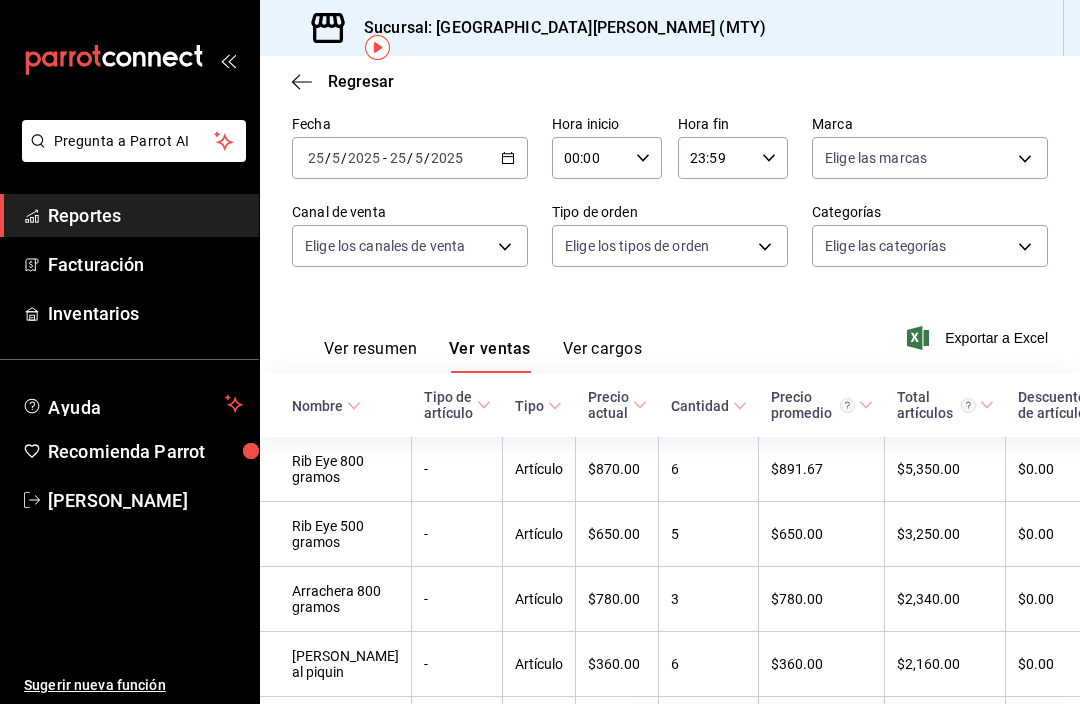 scroll, scrollTop: 90, scrollLeft: 0, axis: vertical 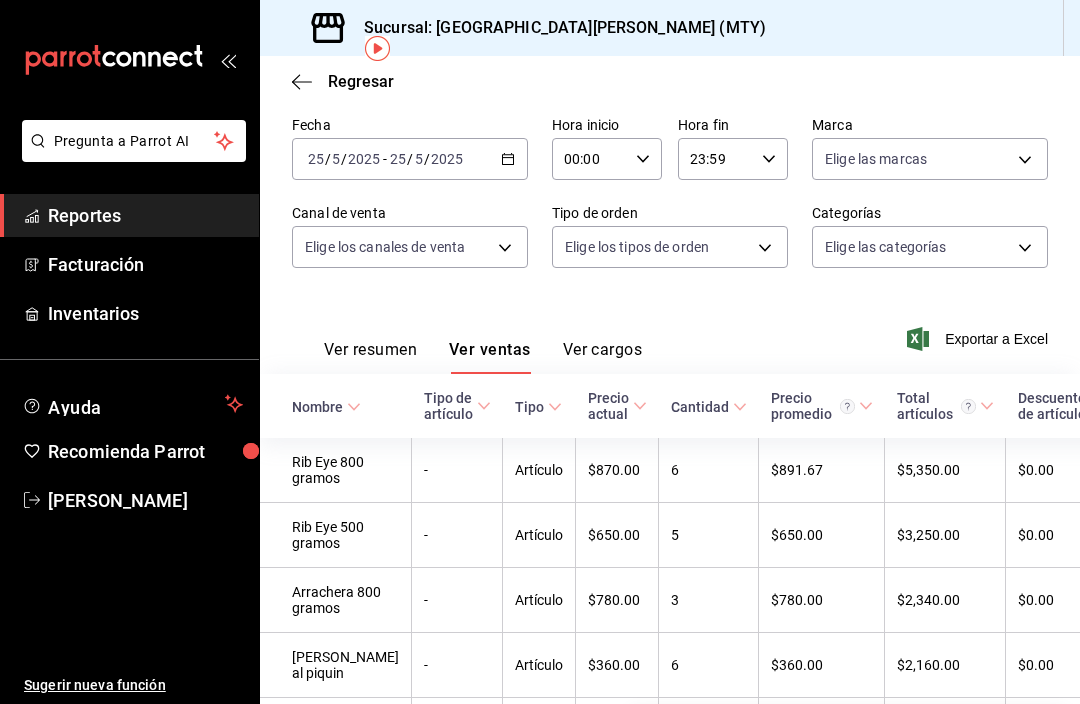 click on "5" at bounding box center (336, 159) 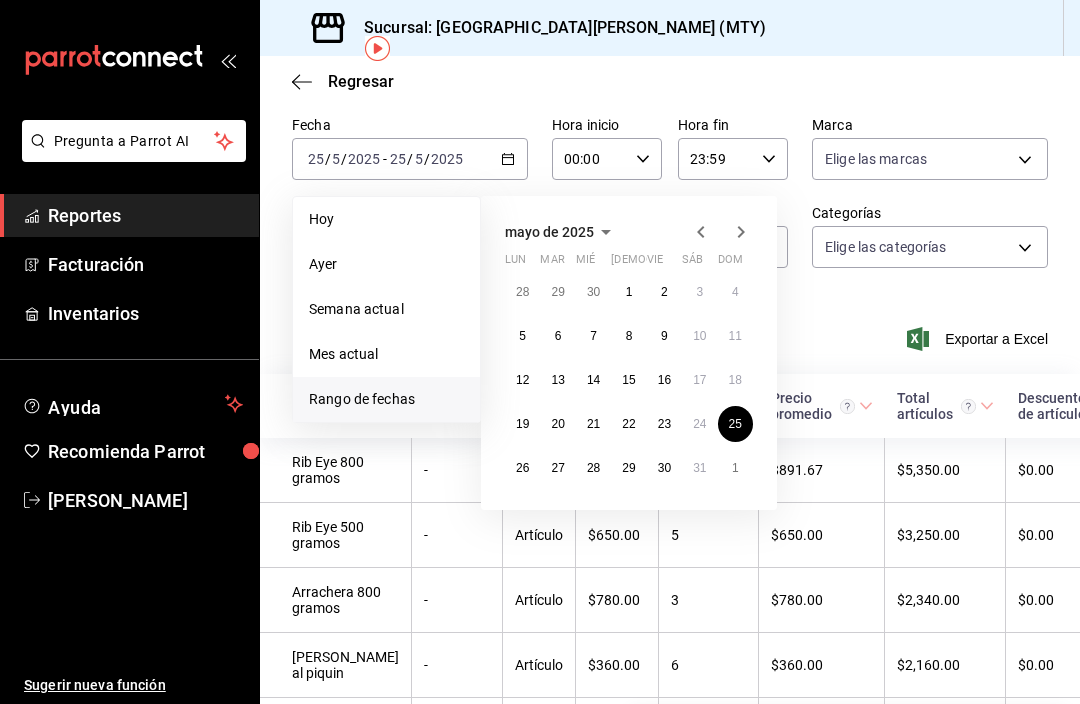 click on "18" at bounding box center (735, 380) 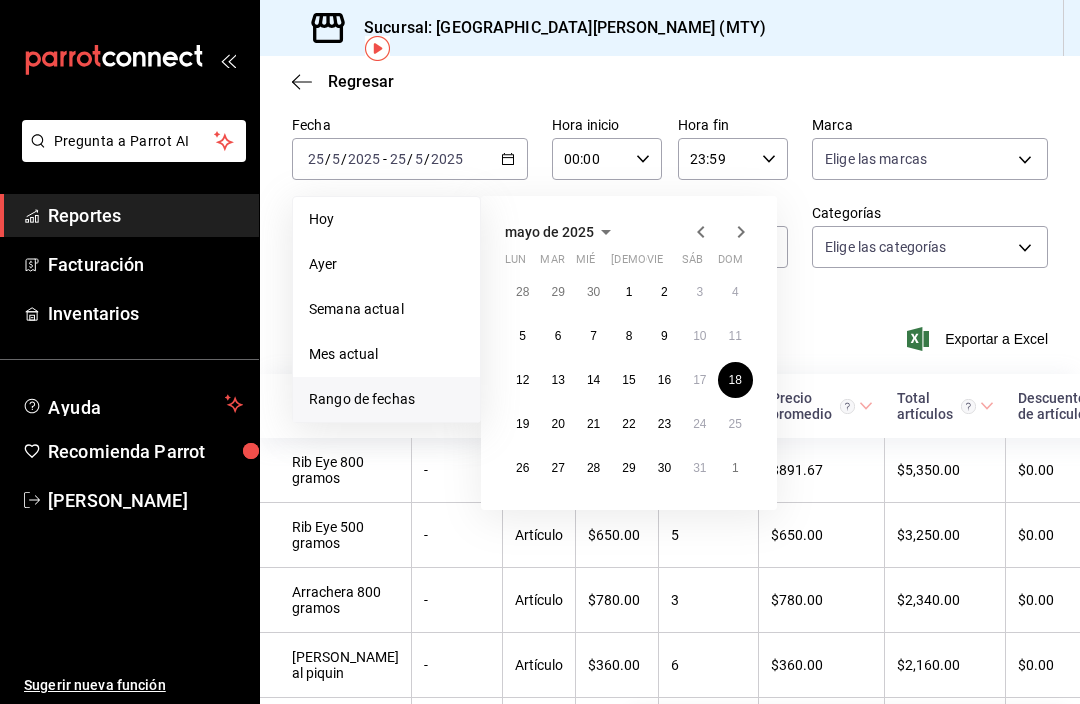 click on "18" at bounding box center (735, 380) 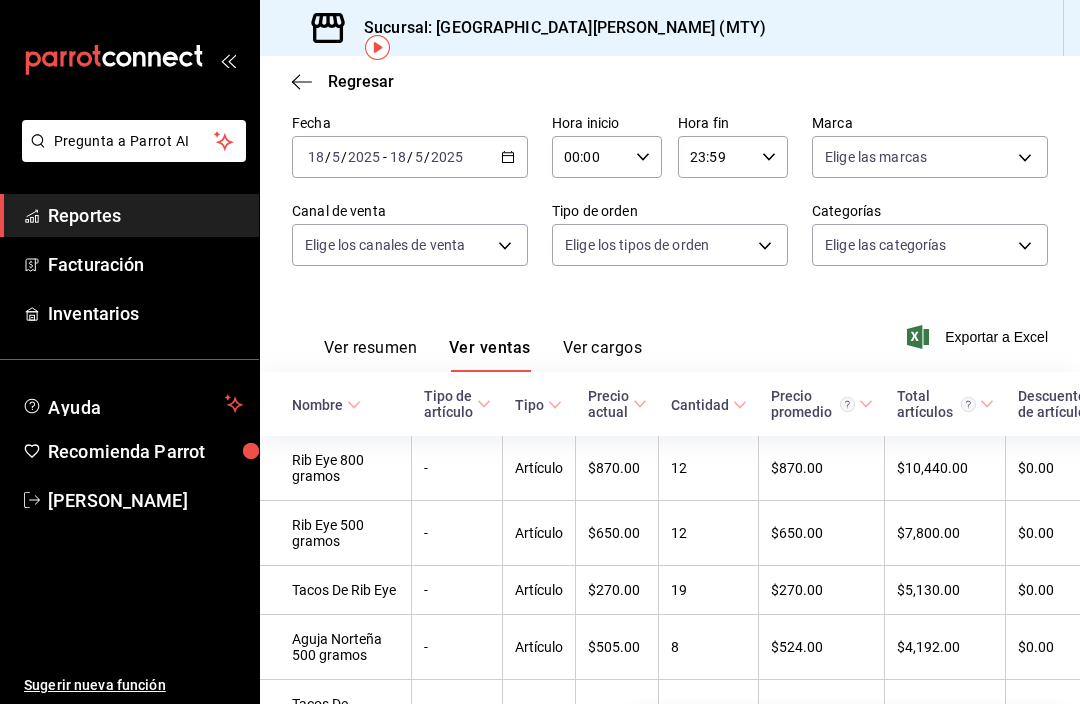 scroll, scrollTop: 95, scrollLeft: 0, axis: vertical 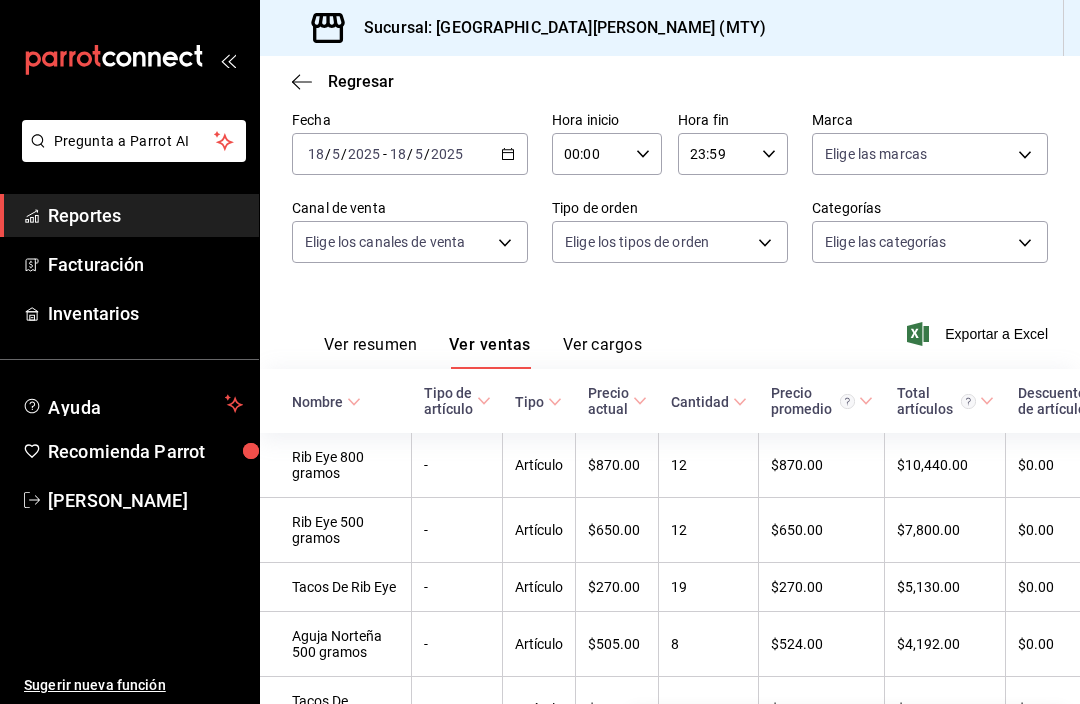 click on "5" at bounding box center (336, 154) 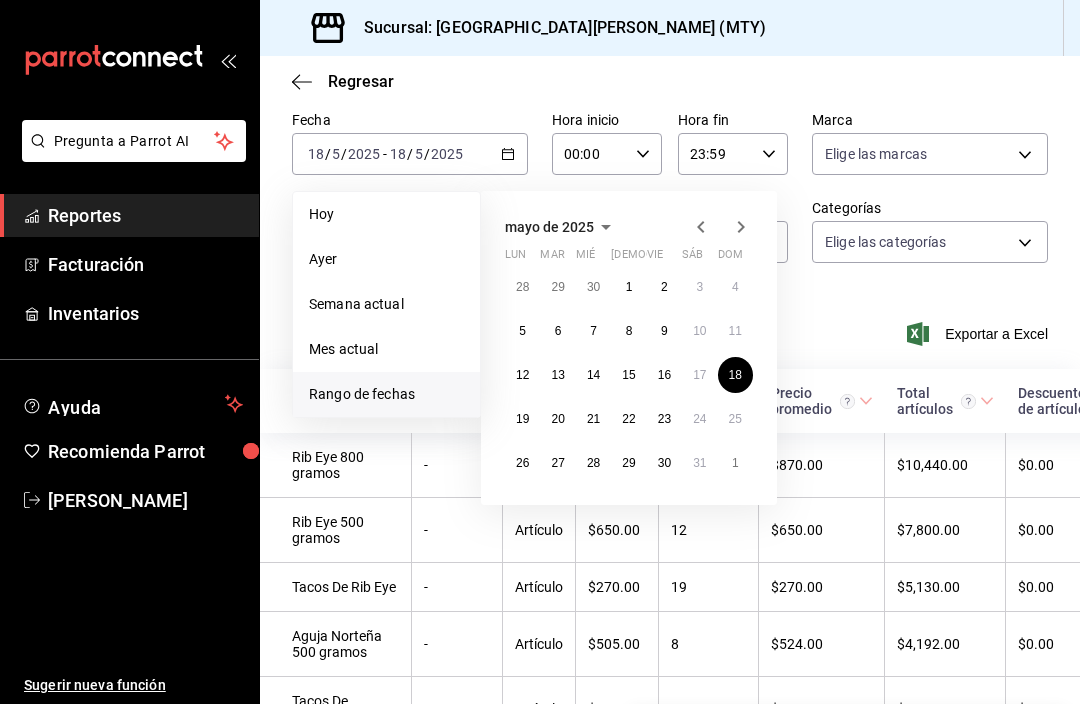 click on "11" at bounding box center (735, 331) 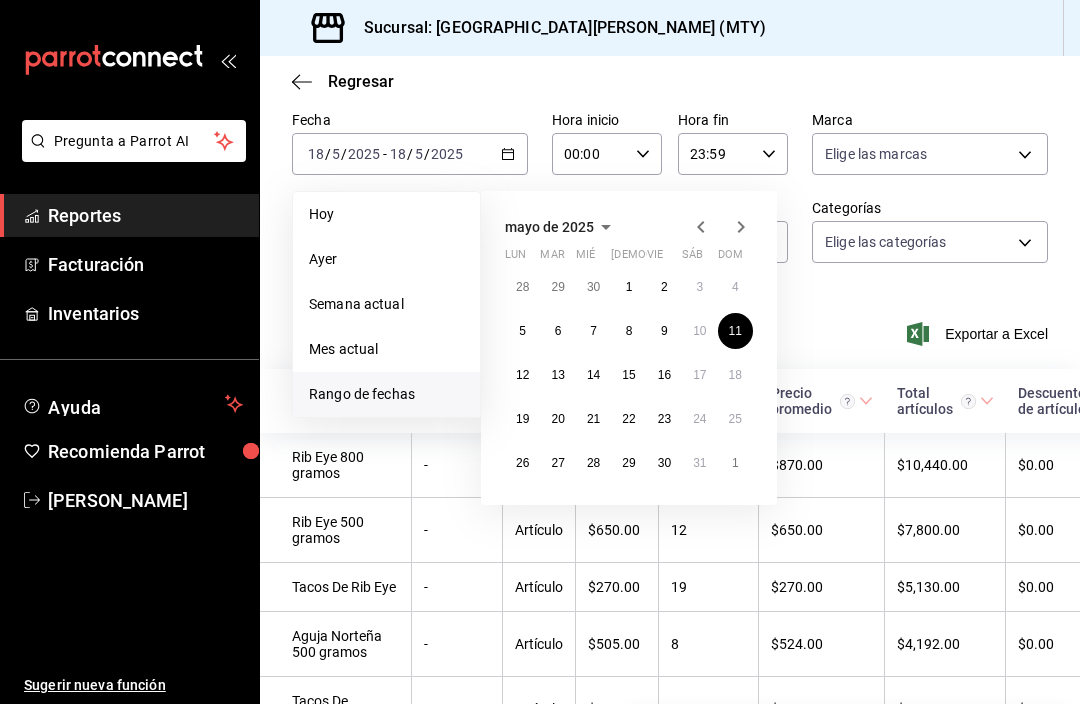 click on "11" at bounding box center [735, 331] 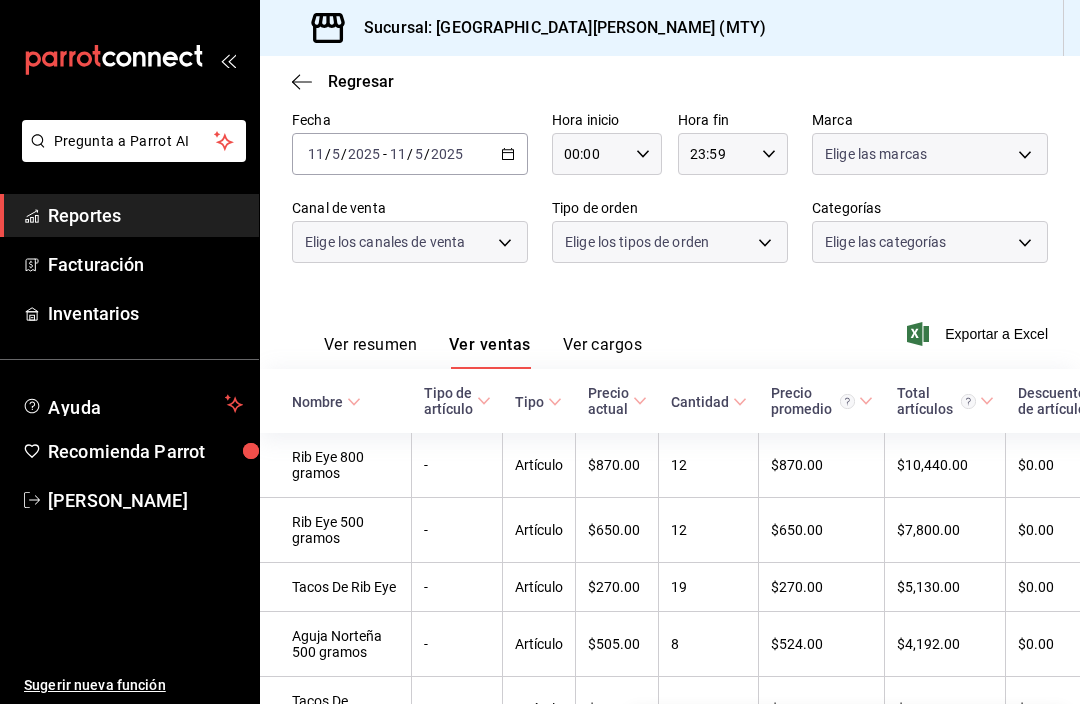 scroll, scrollTop: 0, scrollLeft: 0, axis: both 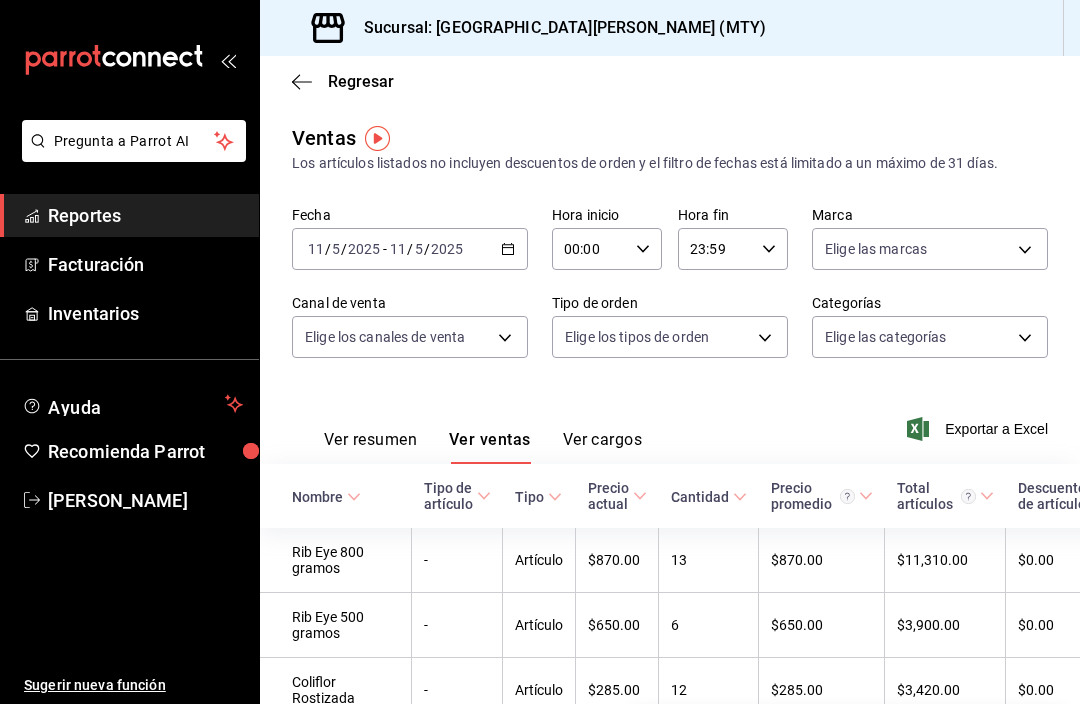 click on "11" at bounding box center (316, 249) 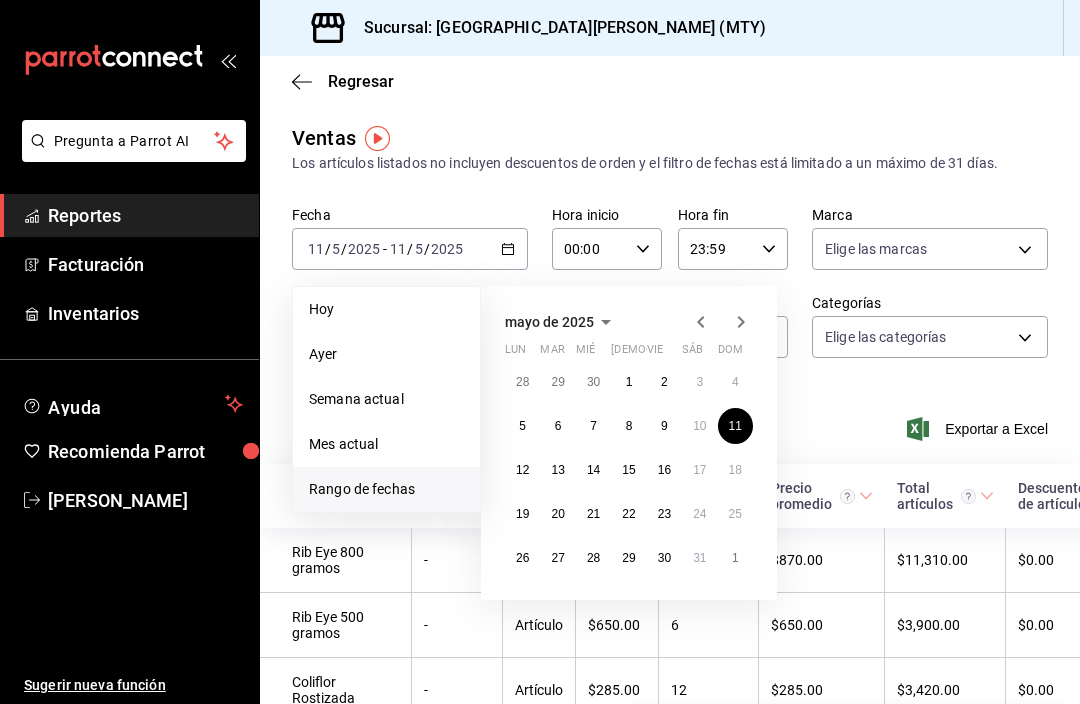click on "4" at bounding box center (735, 382) 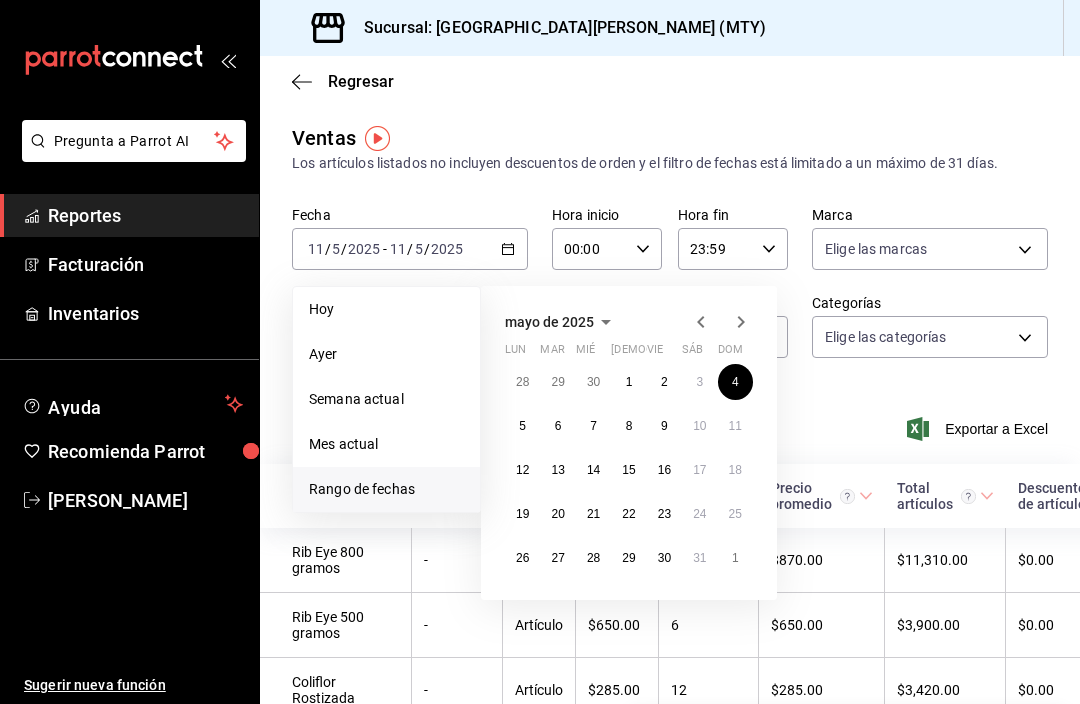 click on "4" at bounding box center (735, 382) 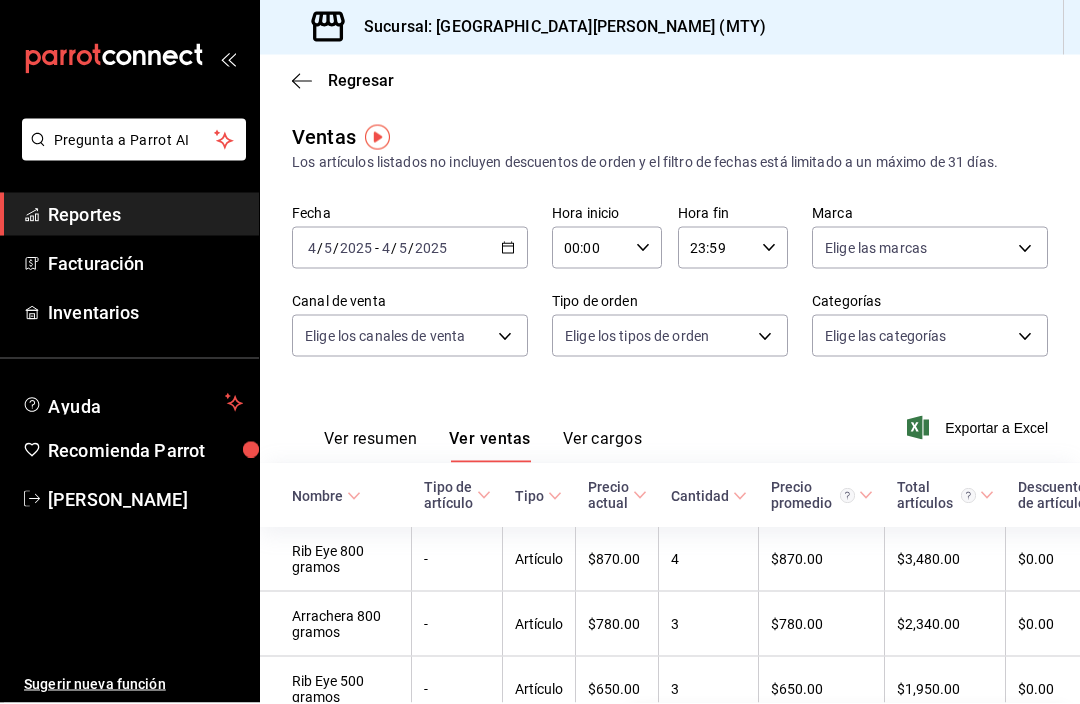 scroll, scrollTop: 0, scrollLeft: 0, axis: both 